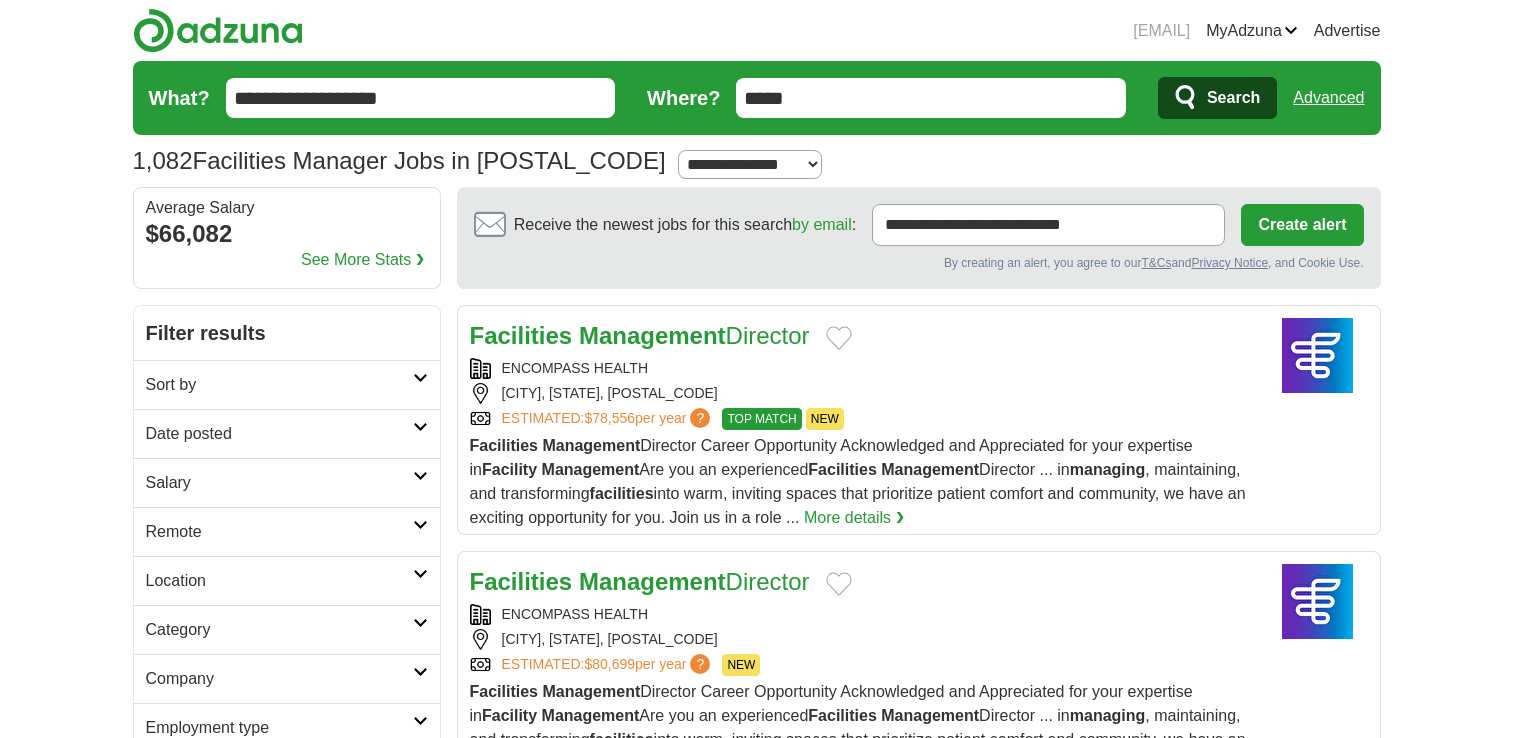 scroll, scrollTop: 1149, scrollLeft: 0, axis: vertical 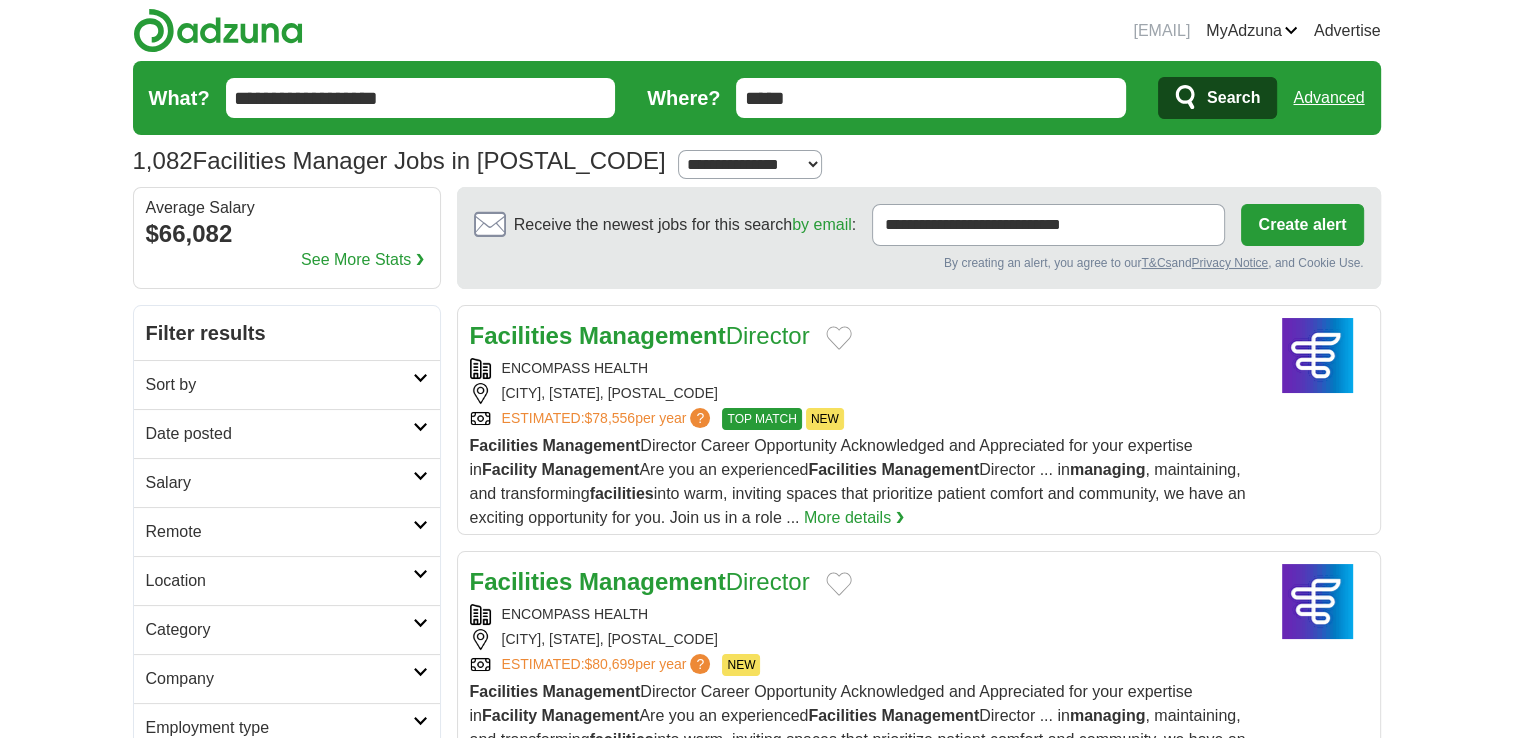 click on "Search" at bounding box center (1233, 98) 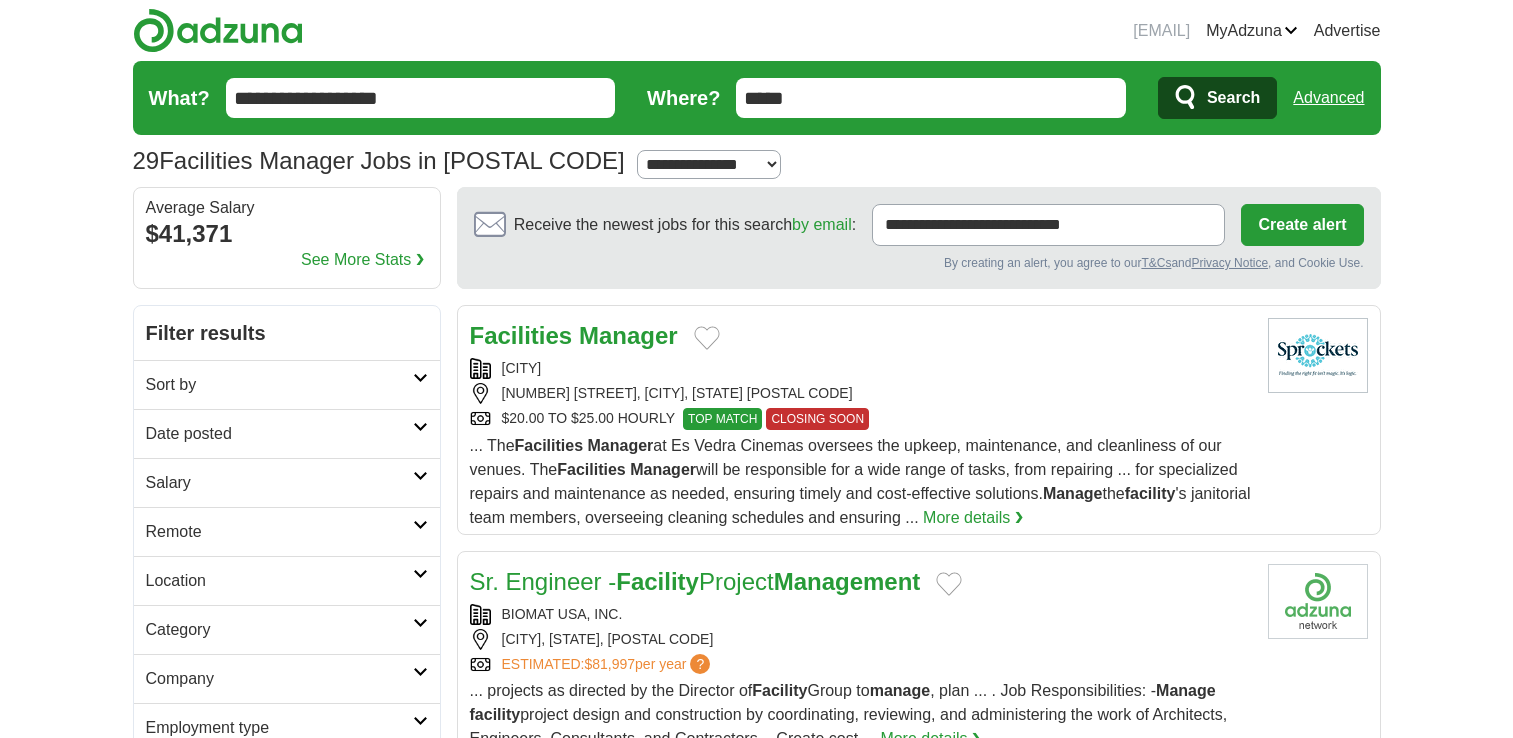 scroll, scrollTop: 0, scrollLeft: 0, axis: both 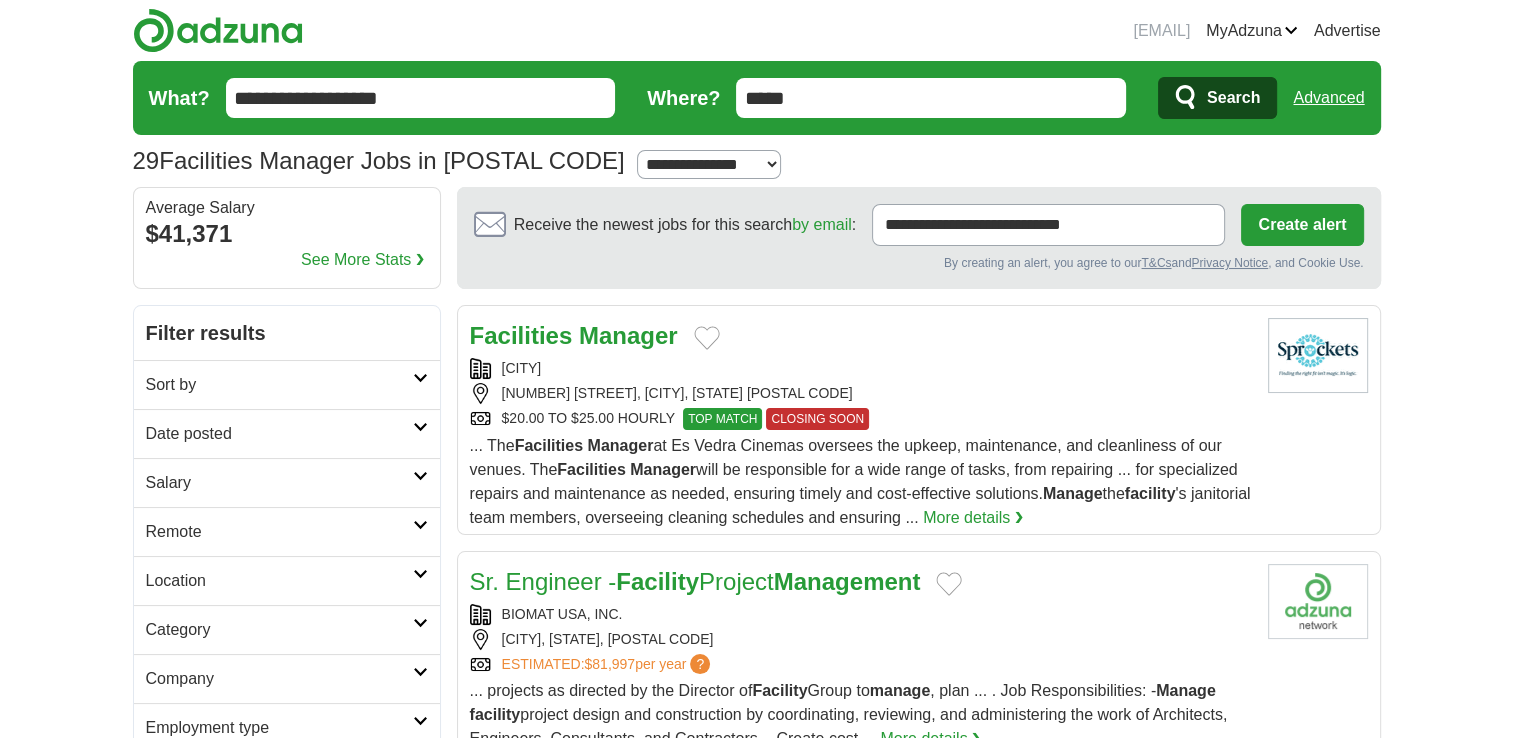 click on "**********" at bounding box center (709, 164) 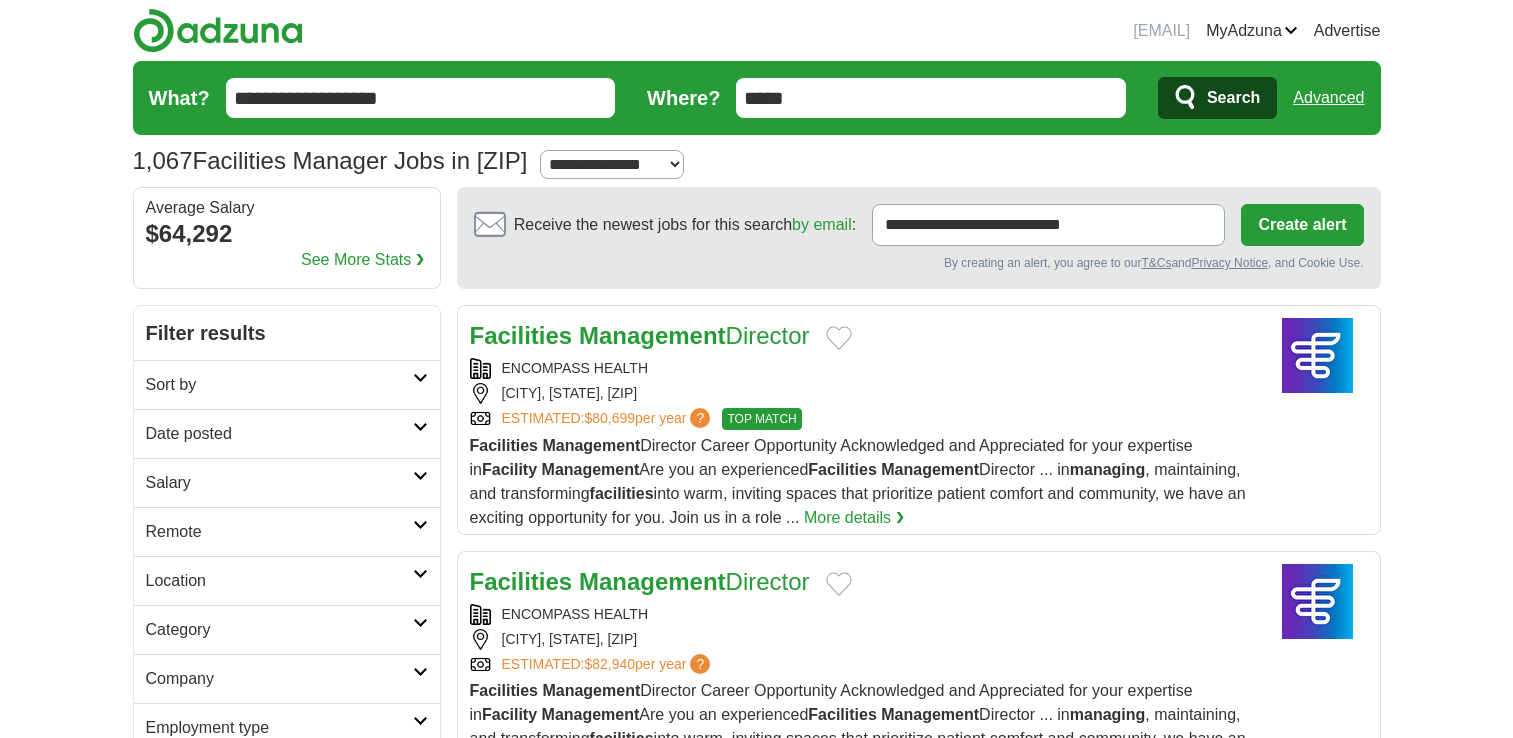 scroll, scrollTop: 0, scrollLeft: 0, axis: both 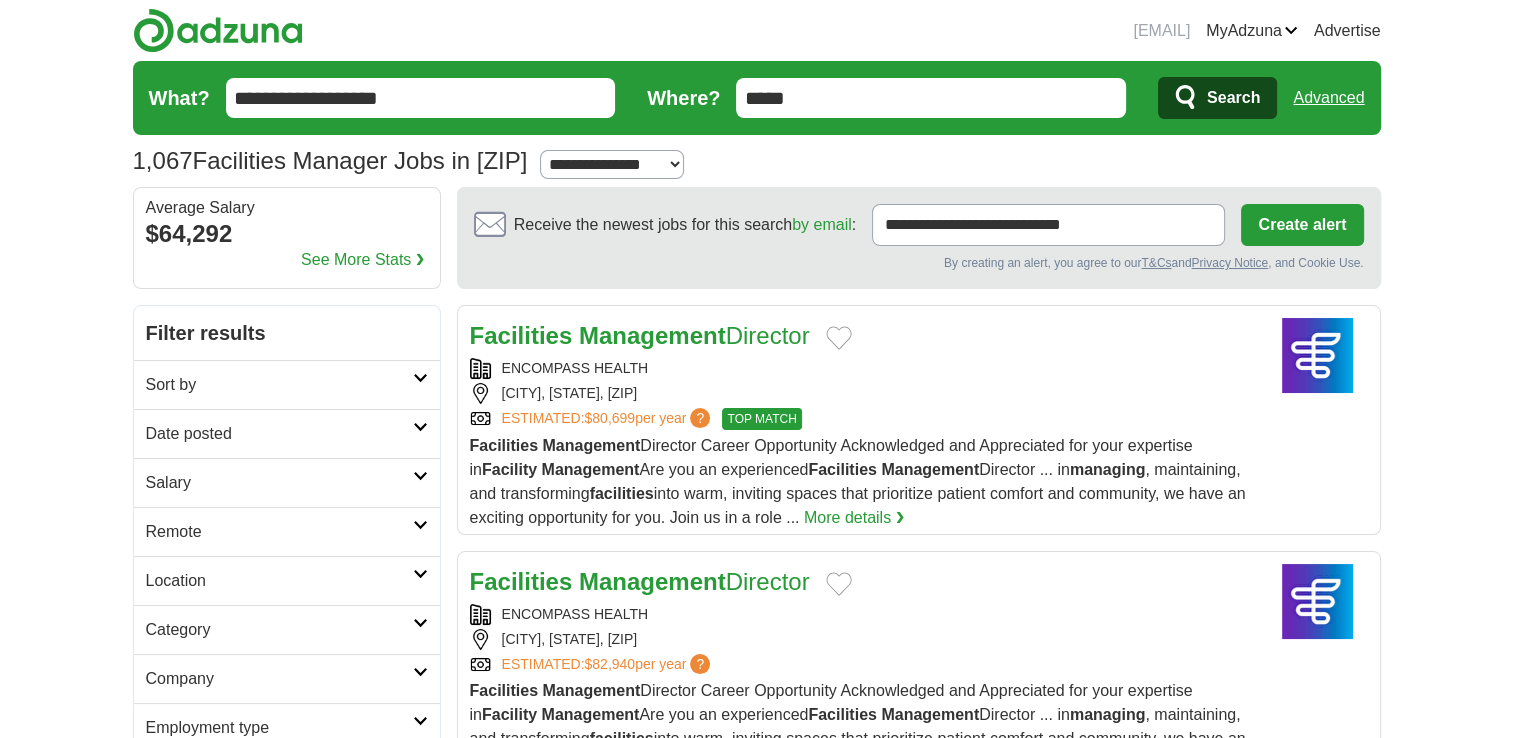 click at bounding box center (420, 378) 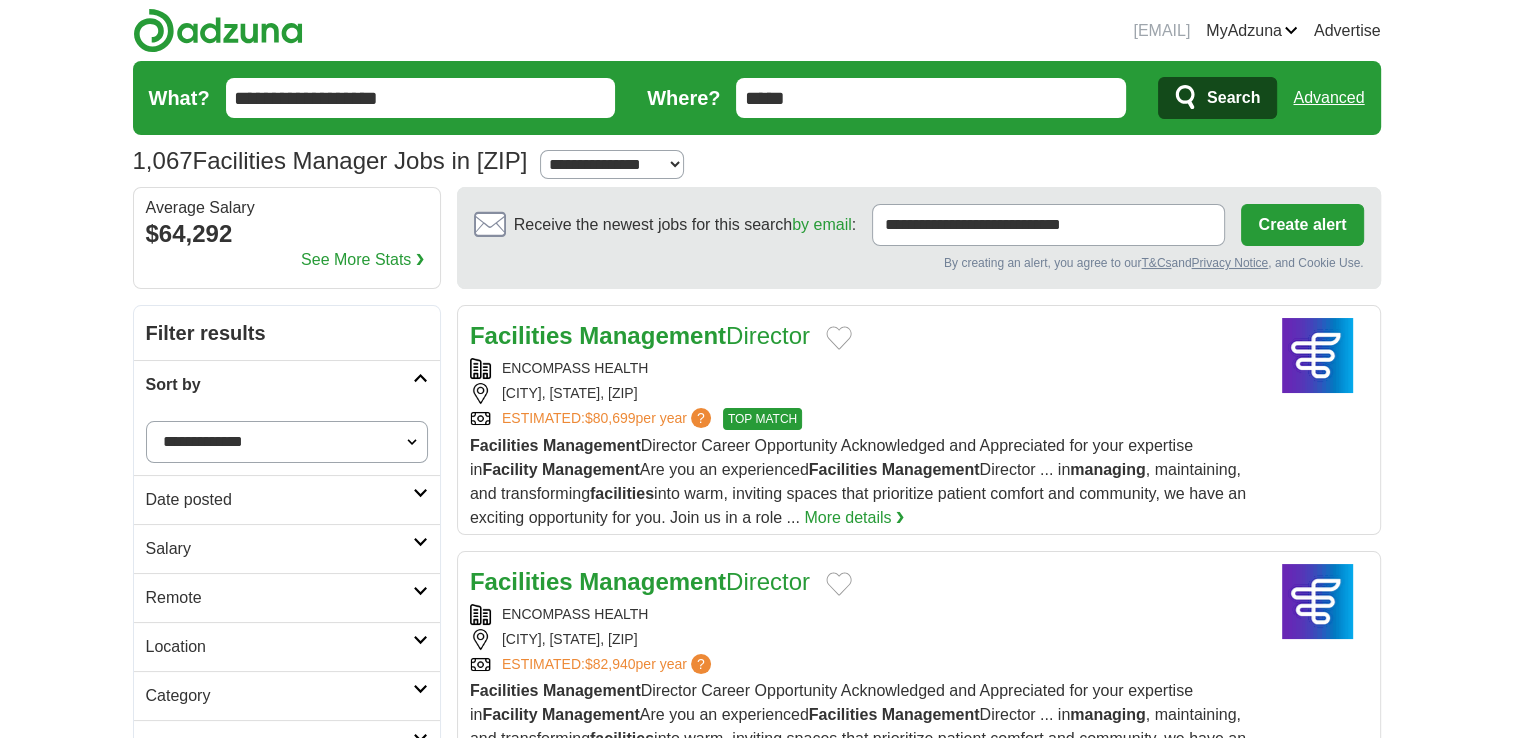 click at bounding box center (420, 378) 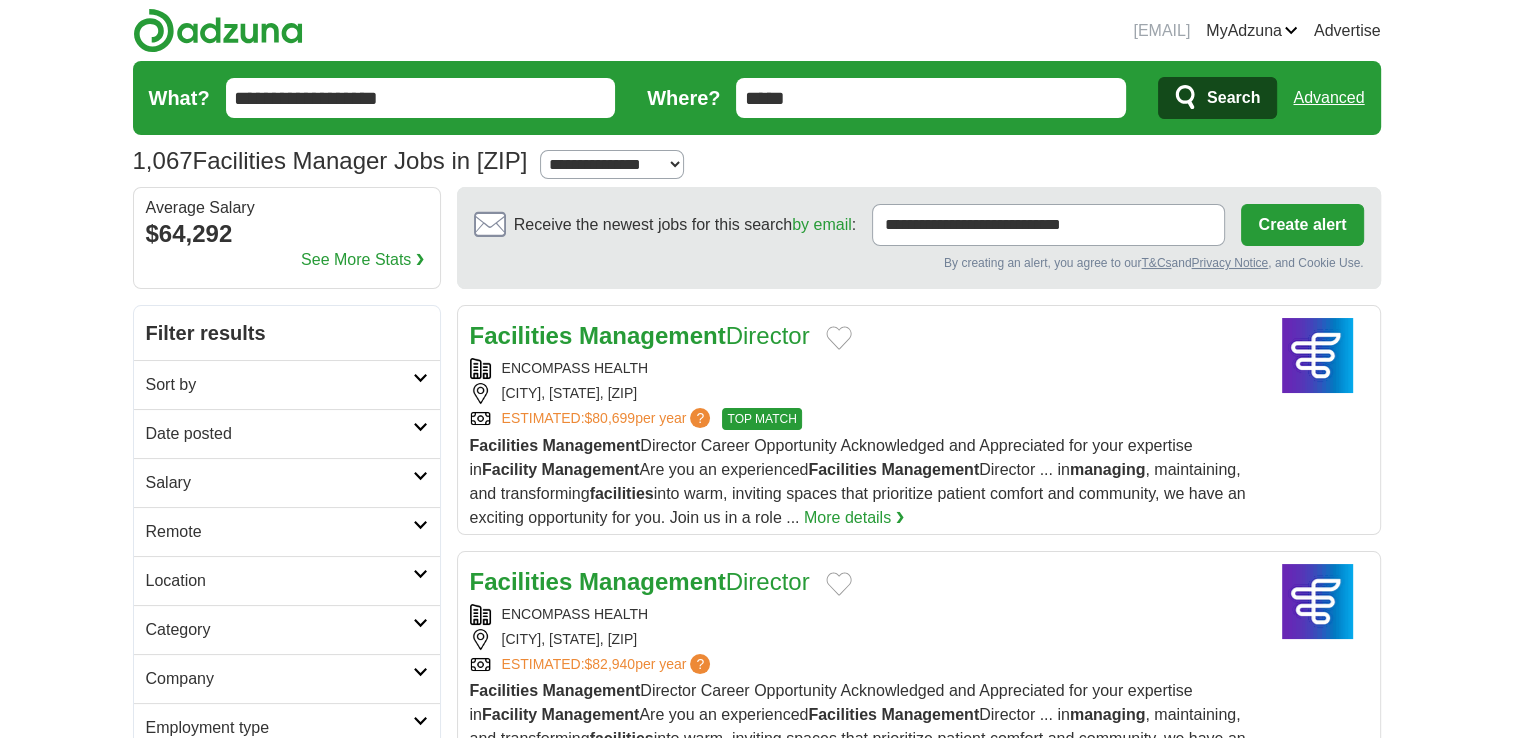 click on "Salary" at bounding box center [279, 483] 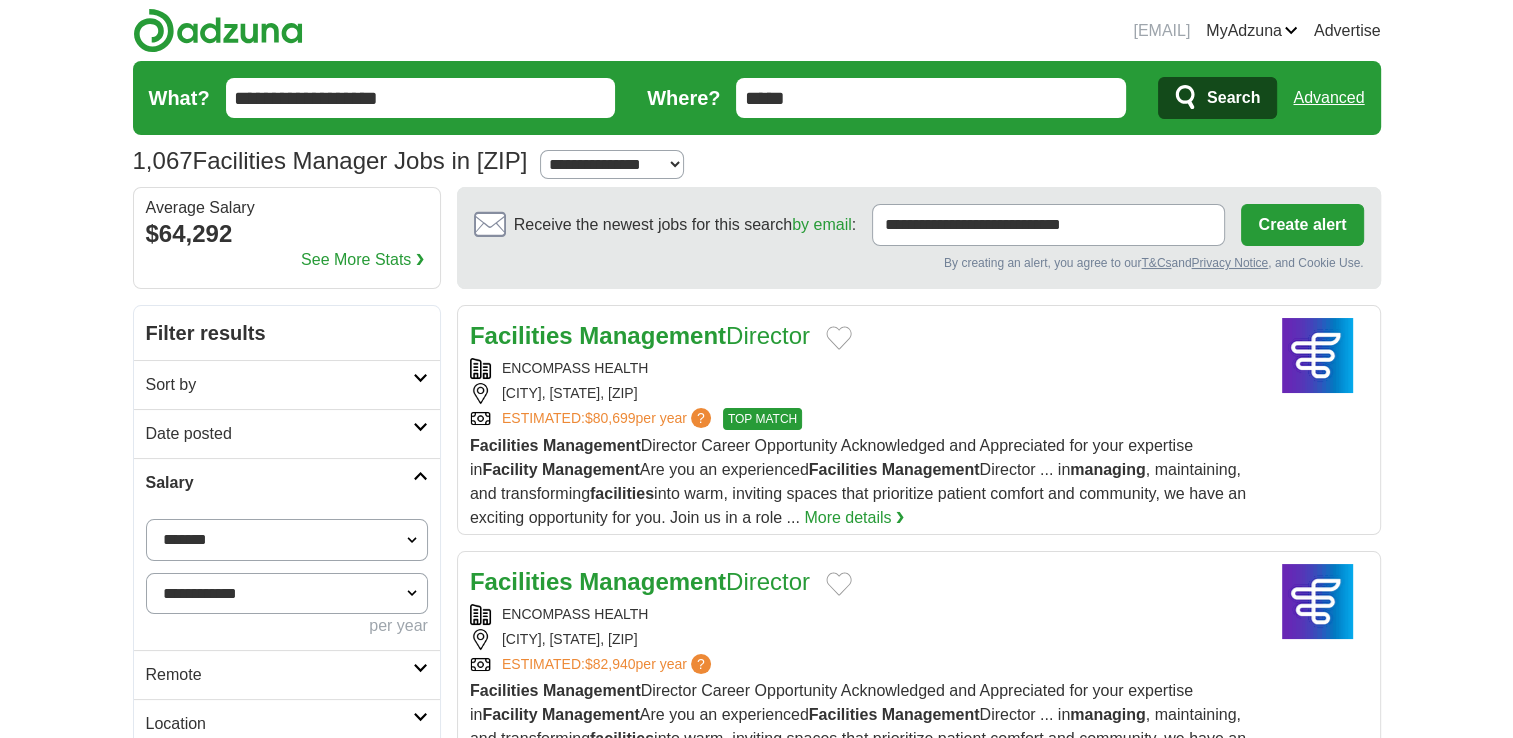 click on "**********" at bounding box center [287, 540] 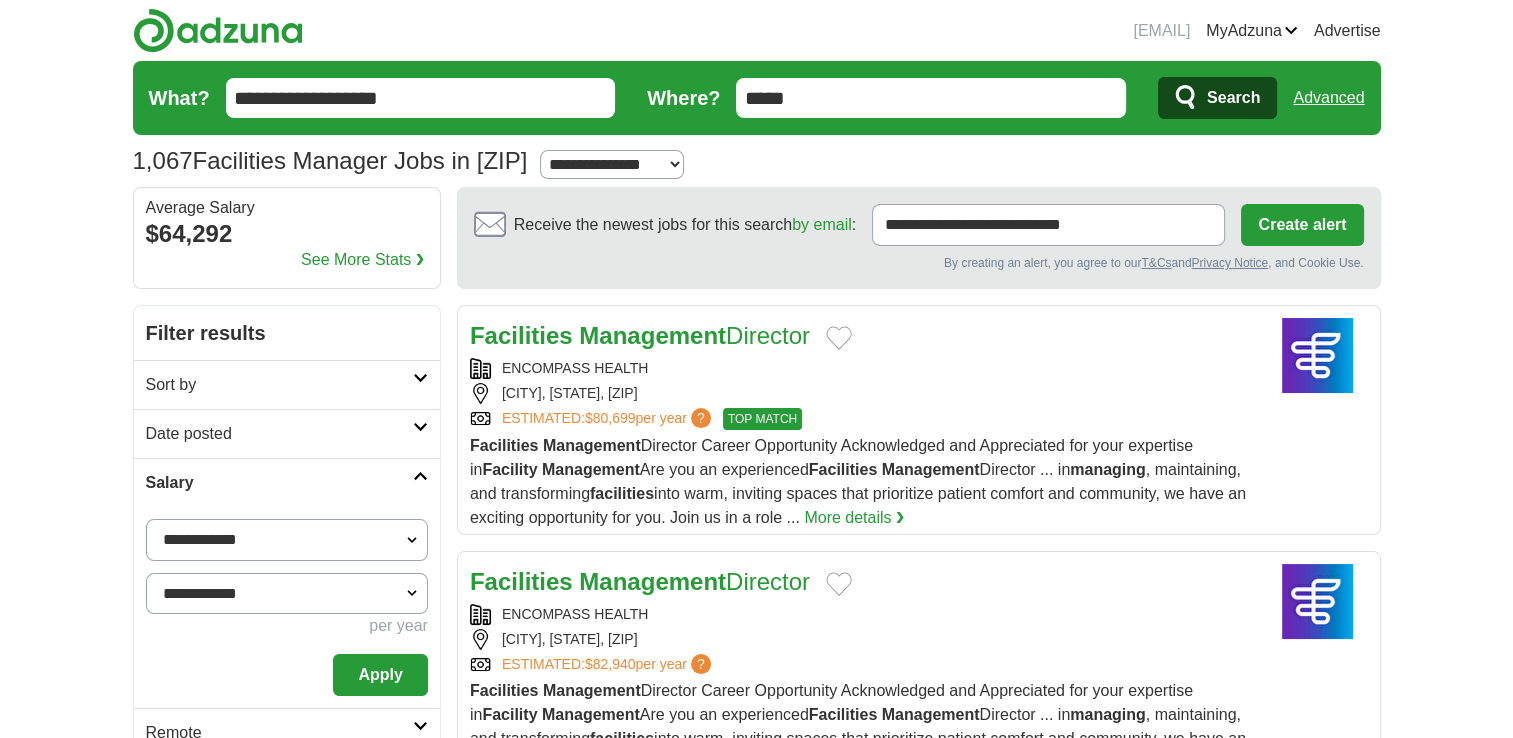 click on "Apply" at bounding box center (380, 675) 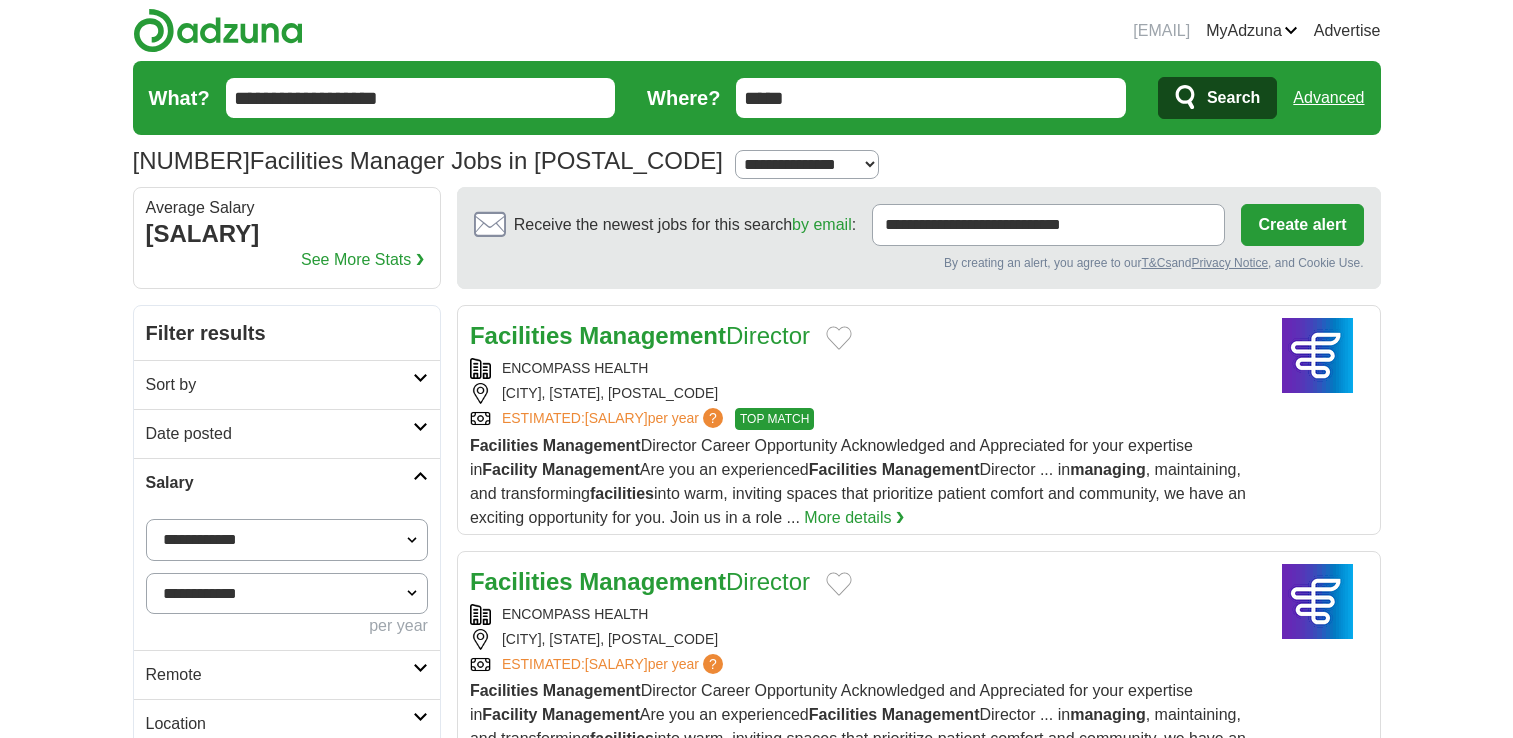 scroll, scrollTop: 0, scrollLeft: 0, axis: both 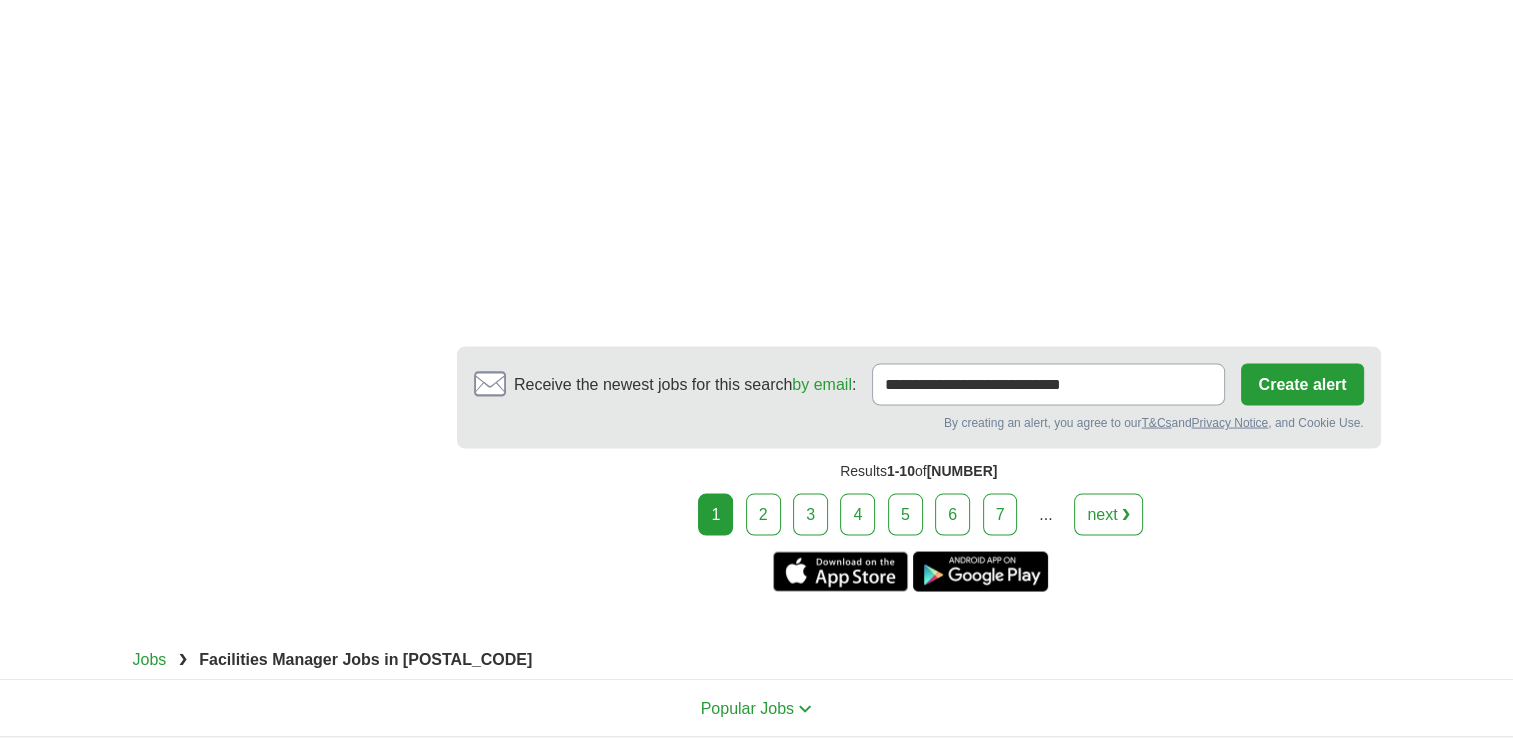 click on "2" at bounding box center [763, 514] 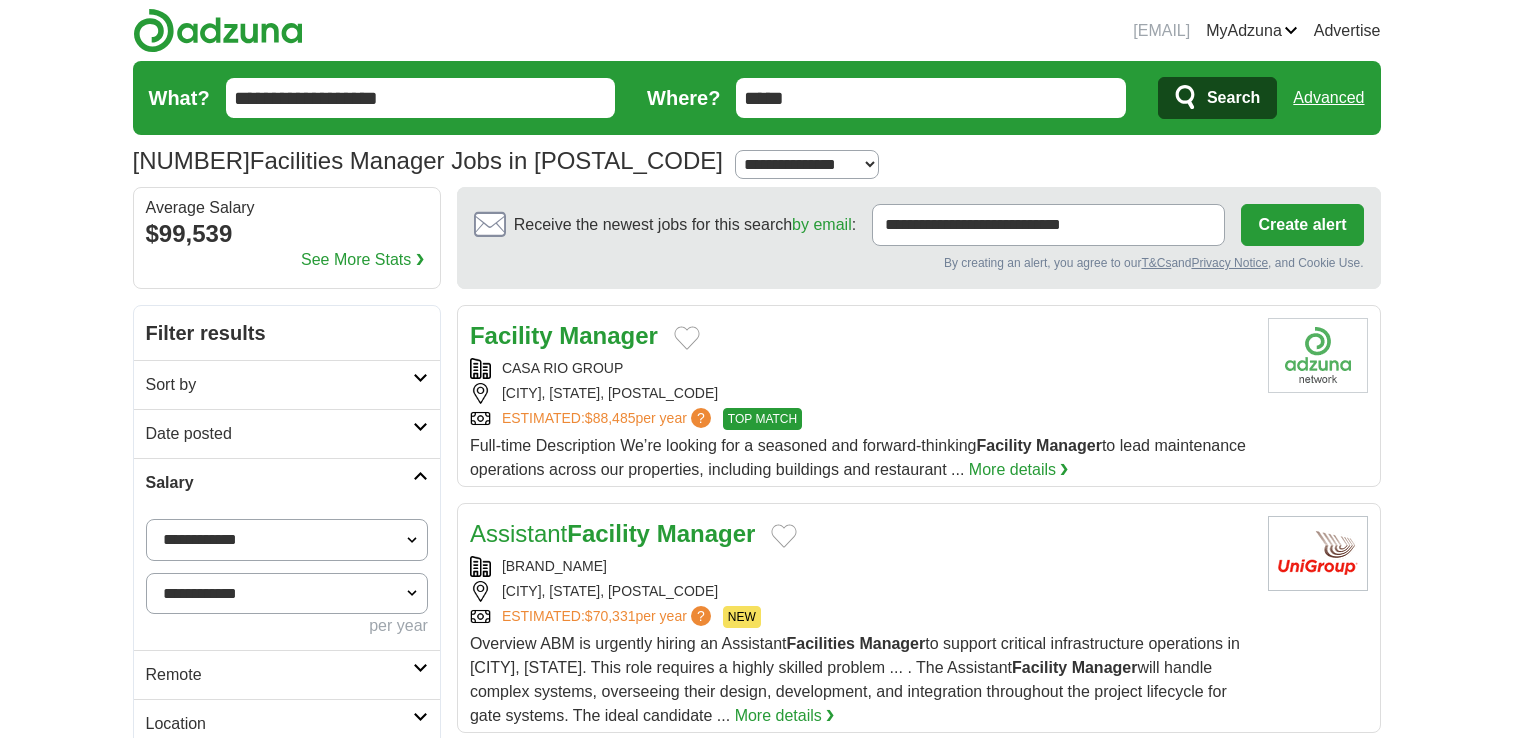 scroll, scrollTop: 0, scrollLeft: 0, axis: both 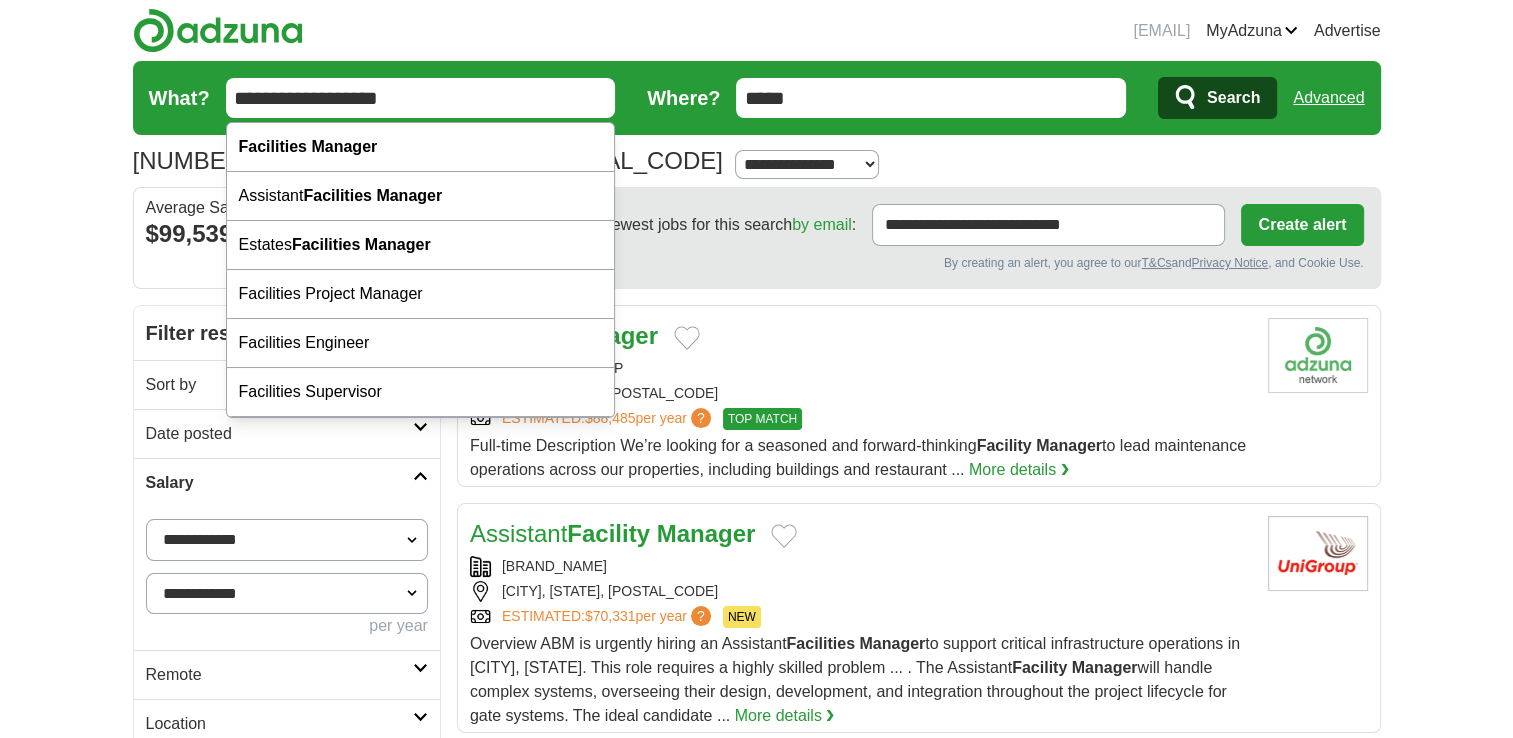 drag, startPoint x: 411, startPoint y: 106, endPoint x: 150, endPoint y: 87, distance: 261.69064 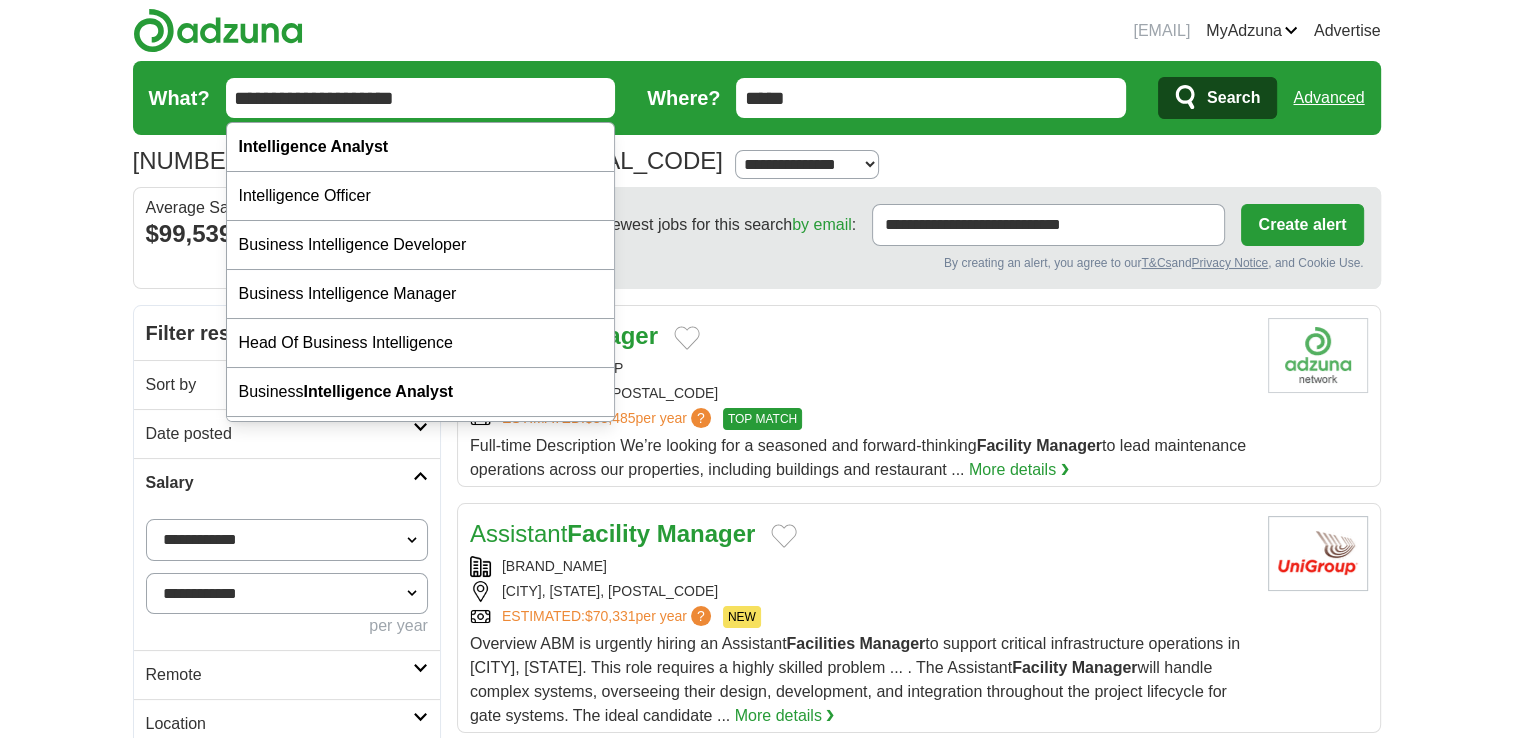 type on "**********" 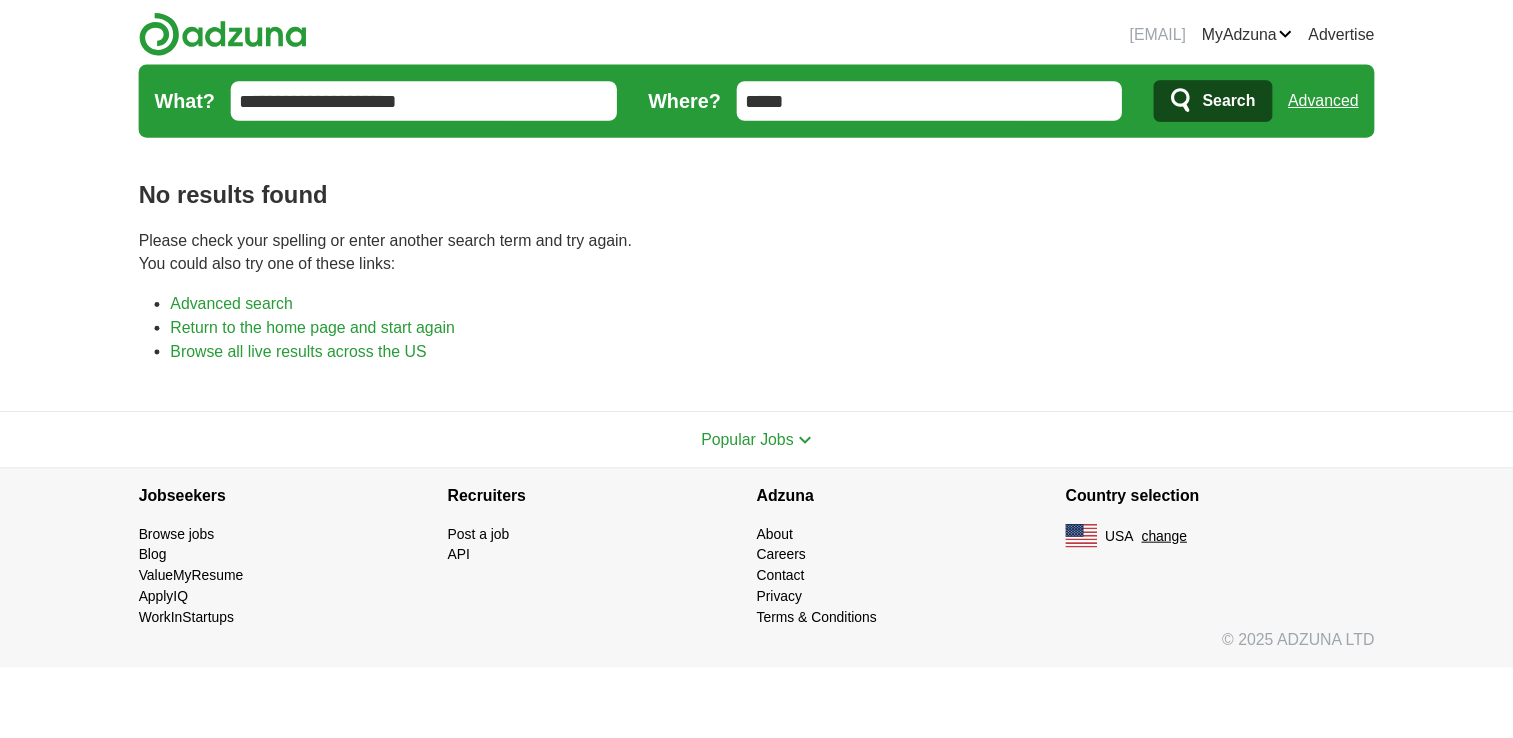 scroll, scrollTop: 0, scrollLeft: 0, axis: both 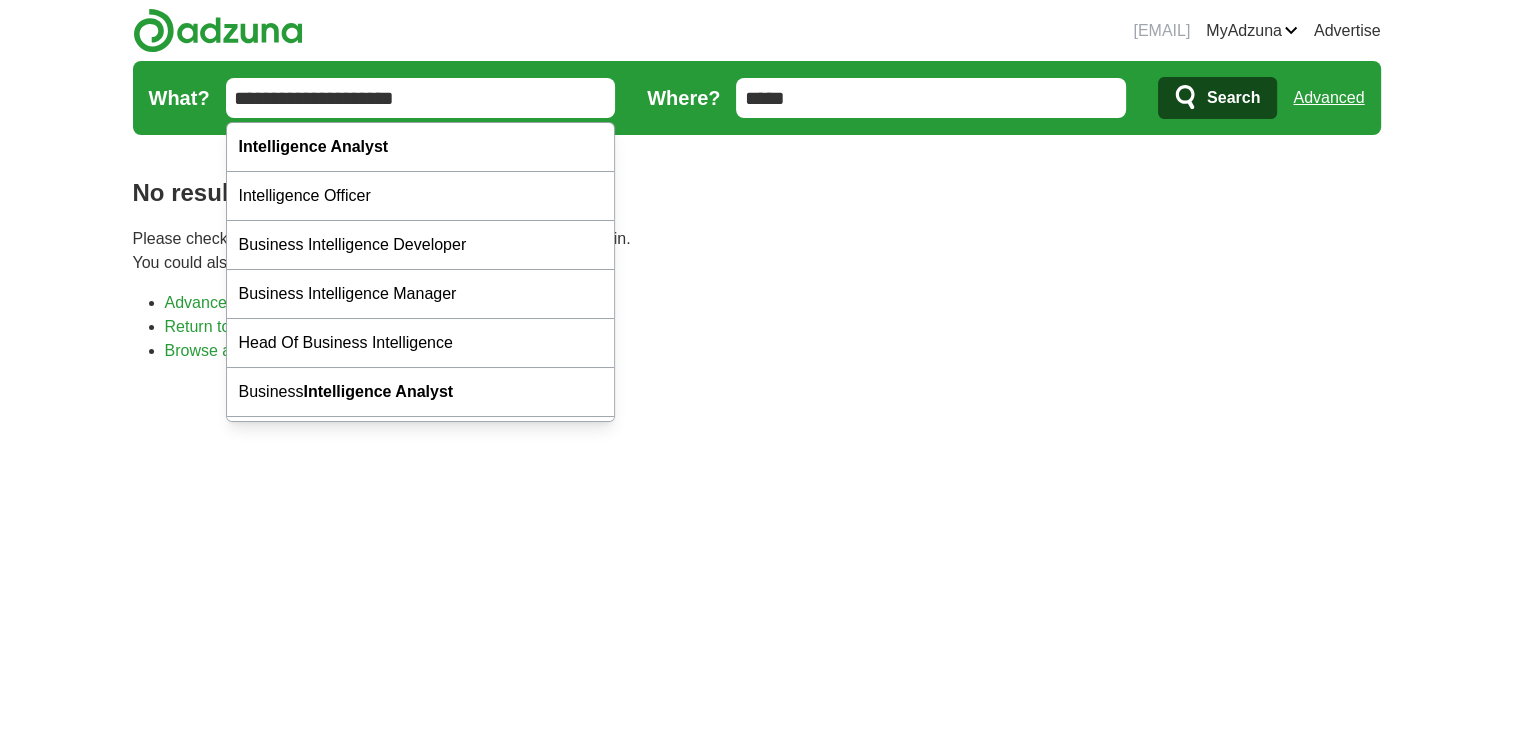drag, startPoint x: 444, startPoint y: 94, endPoint x: 170, endPoint y: 77, distance: 274.52686 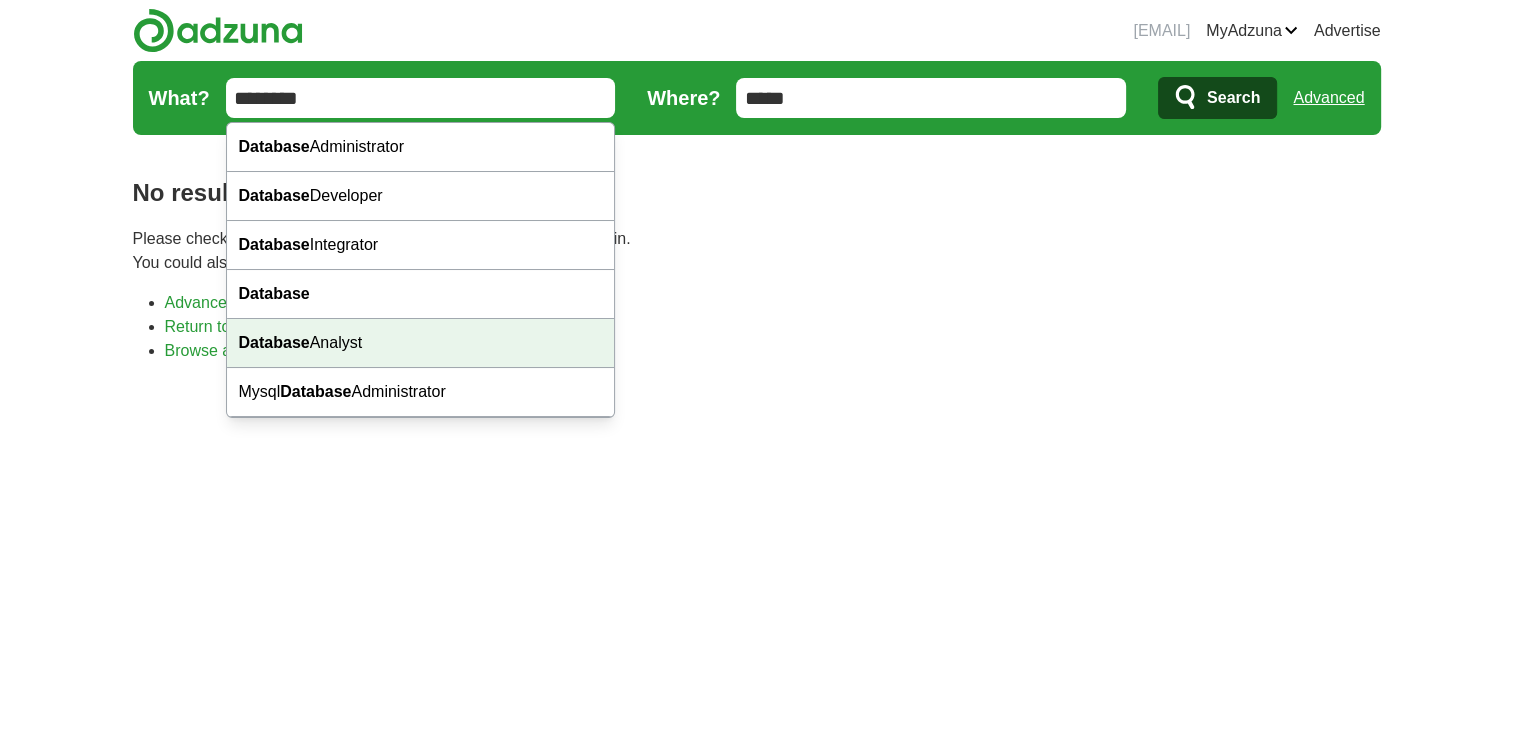 click on "Database  Analyst" at bounding box center [421, 343] 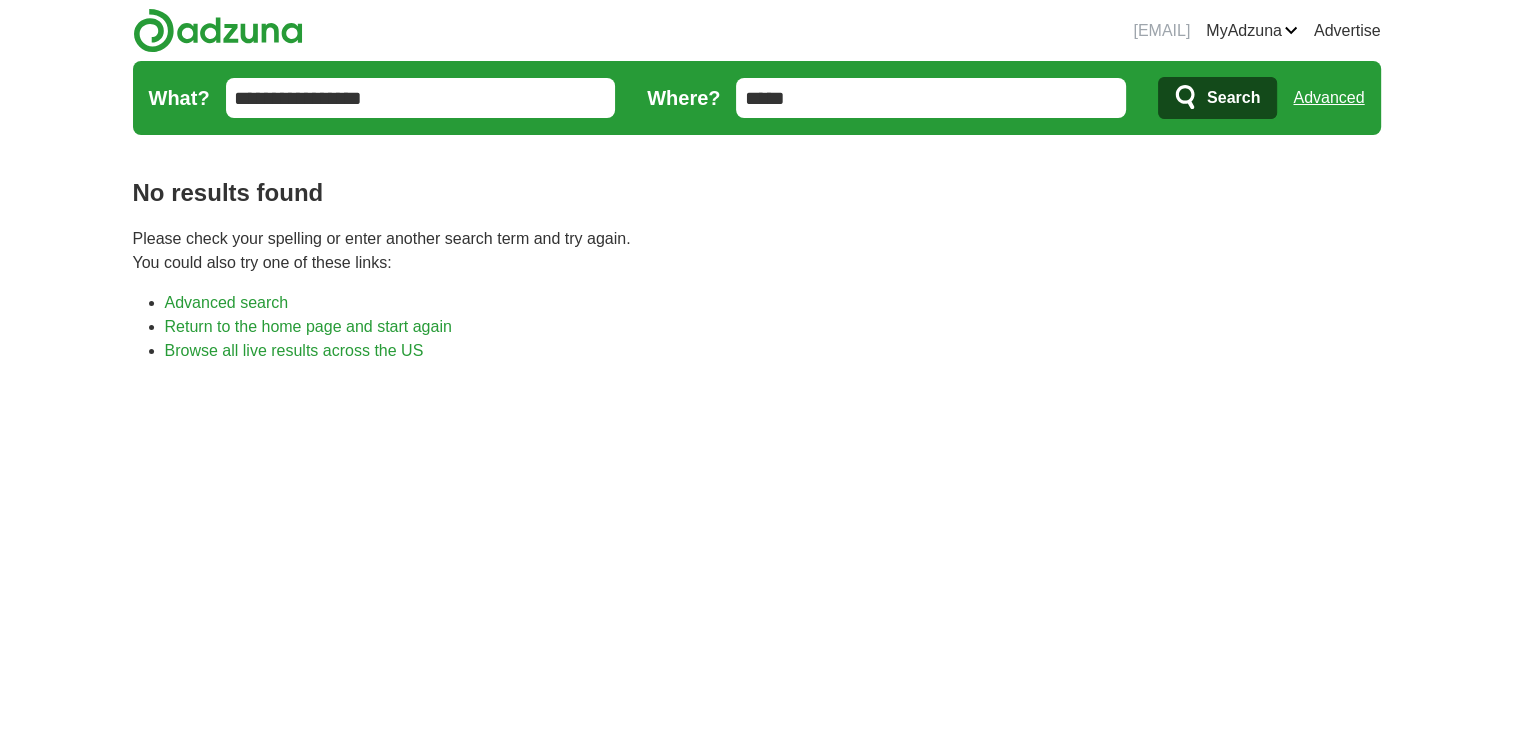click 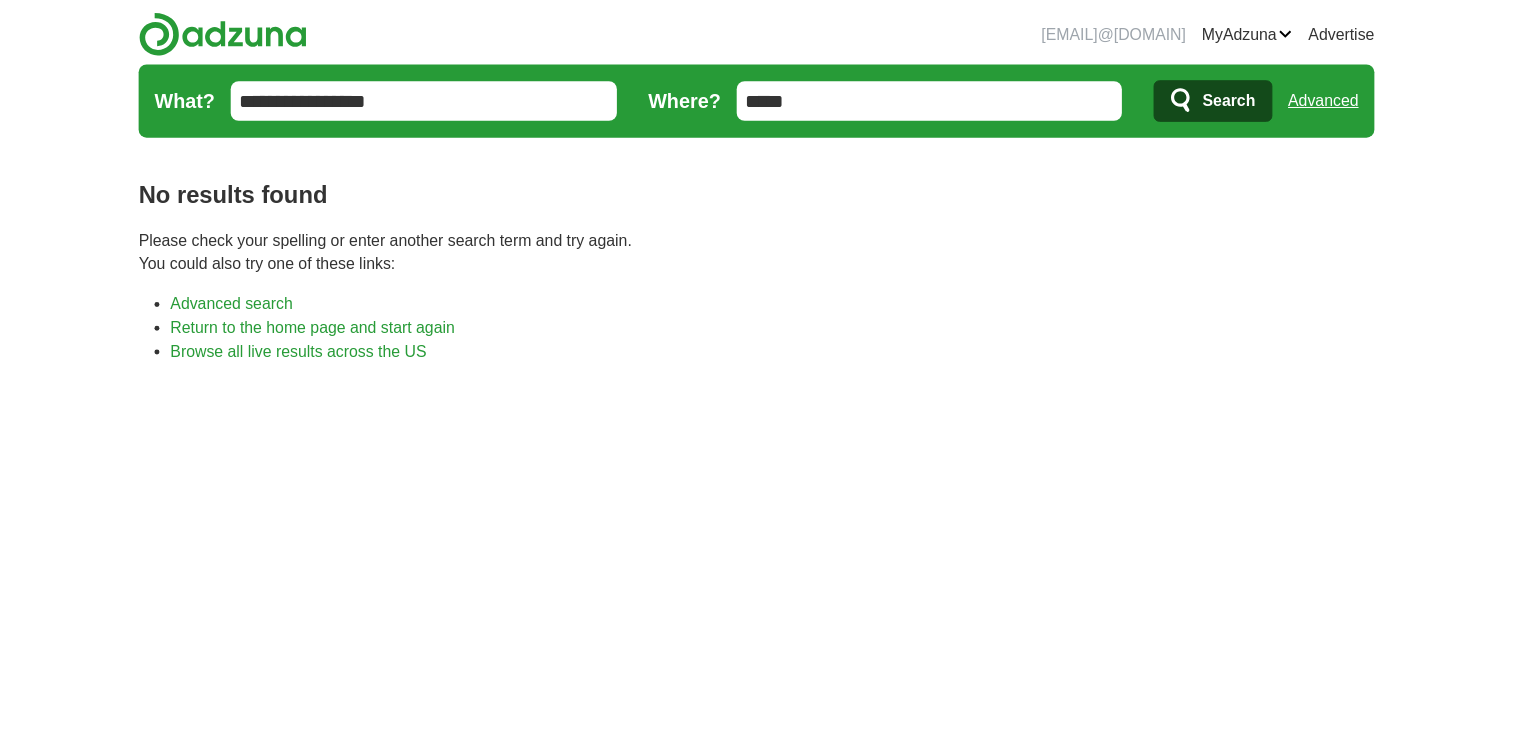 scroll, scrollTop: 0, scrollLeft: 0, axis: both 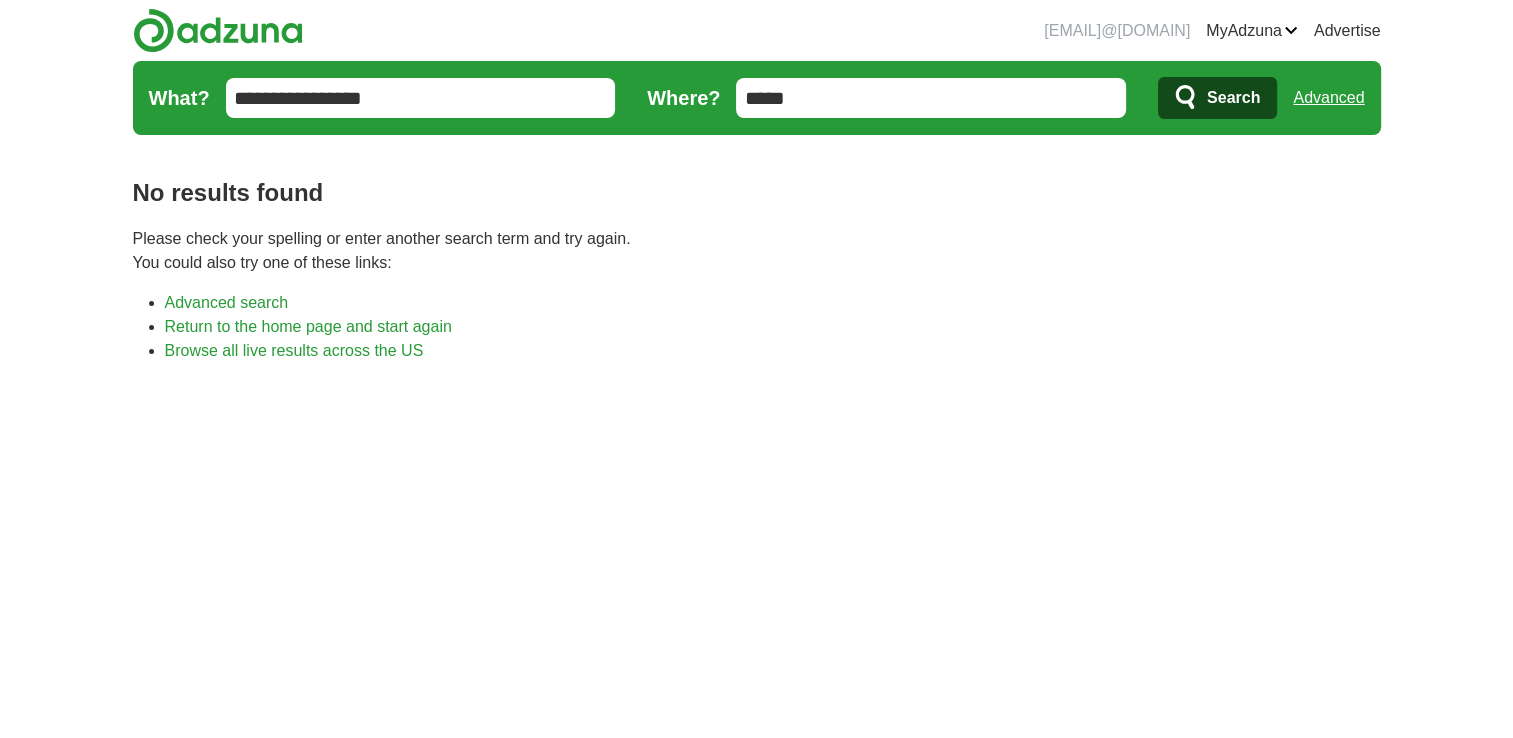 click on "**********" at bounding box center [421, 98] 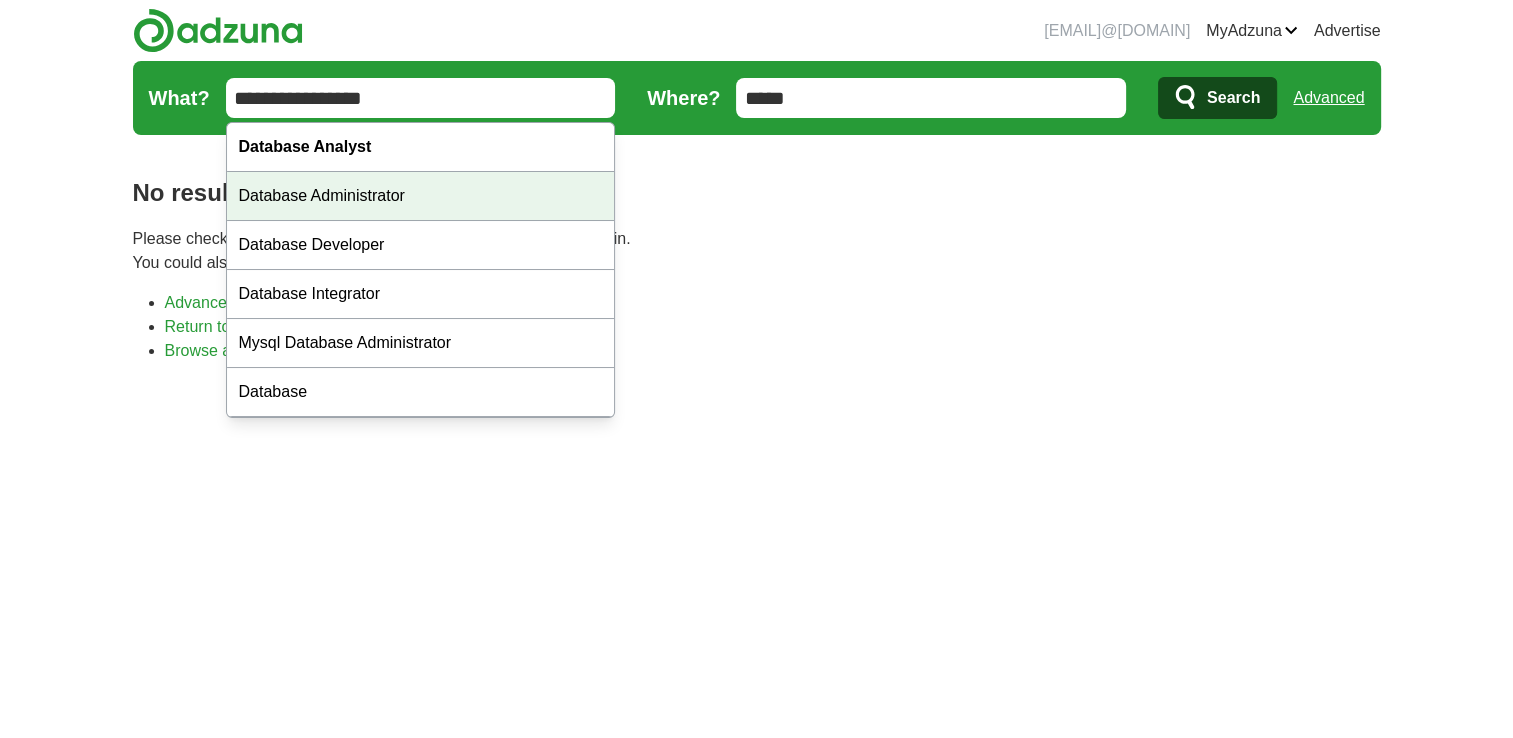 click on "Database Administrator" at bounding box center [421, 196] 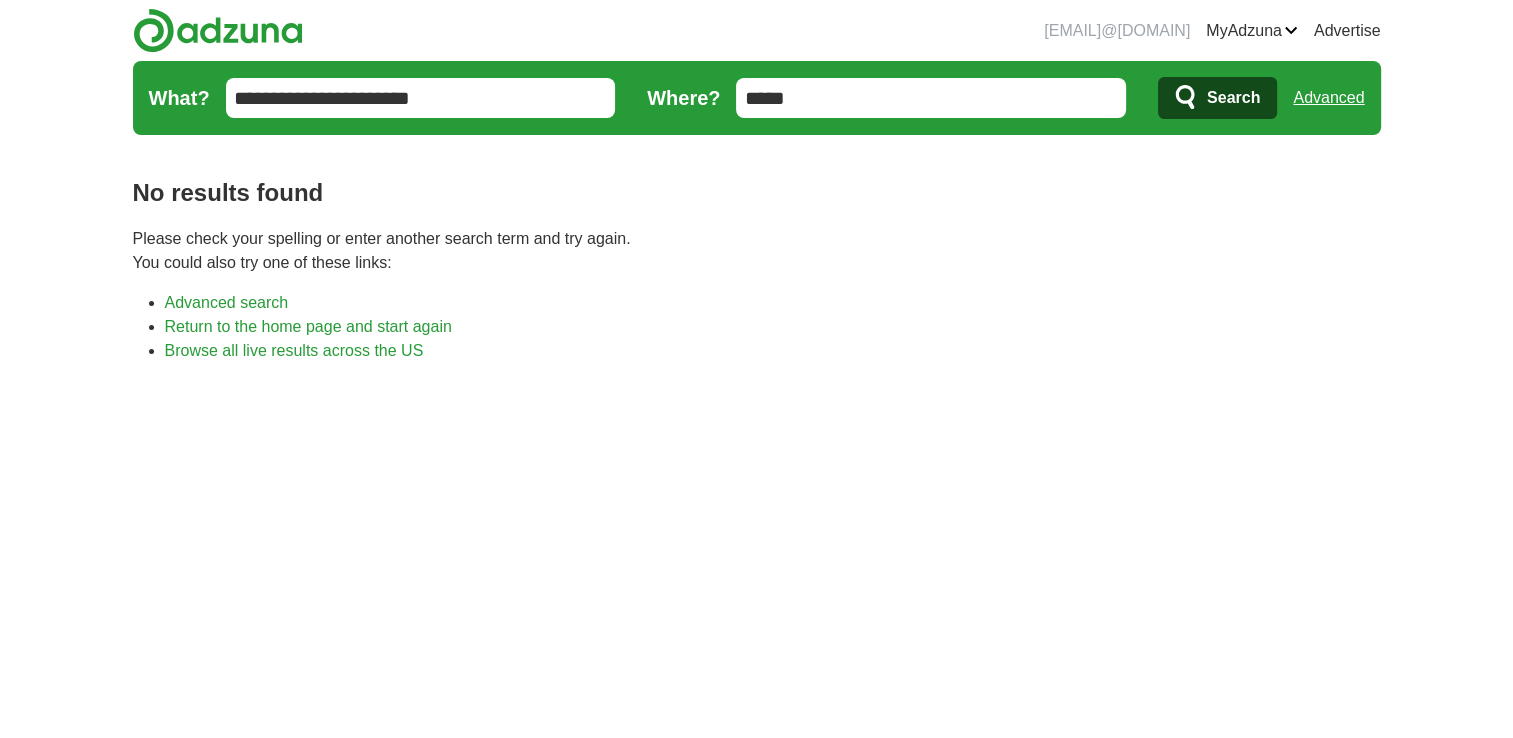 click on "Search" at bounding box center [1217, 98] 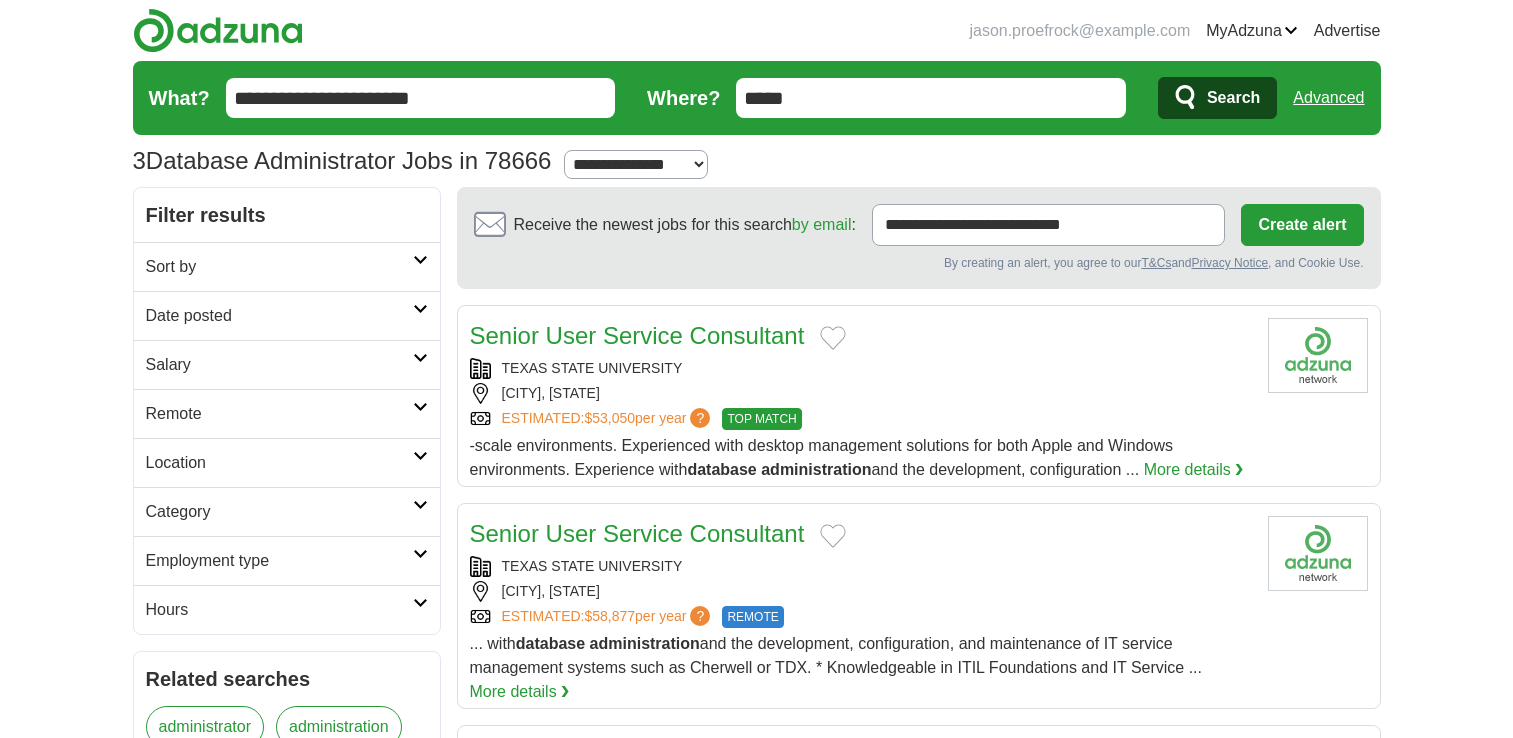 scroll, scrollTop: 0, scrollLeft: 0, axis: both 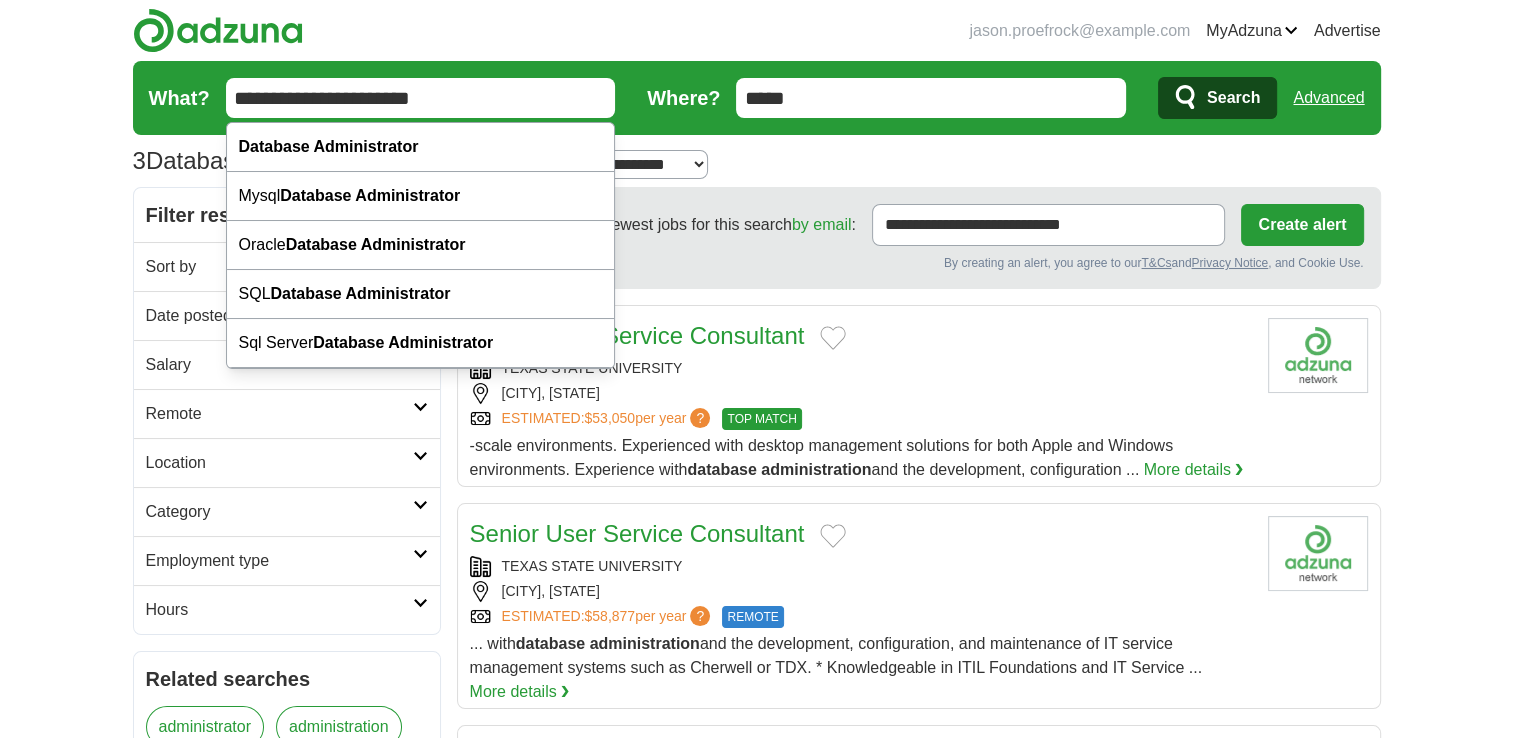 drag, startPoint x: 492, startPoint y: 96, endPoint x: 1, endPoint y: 64, distance: 492.04166 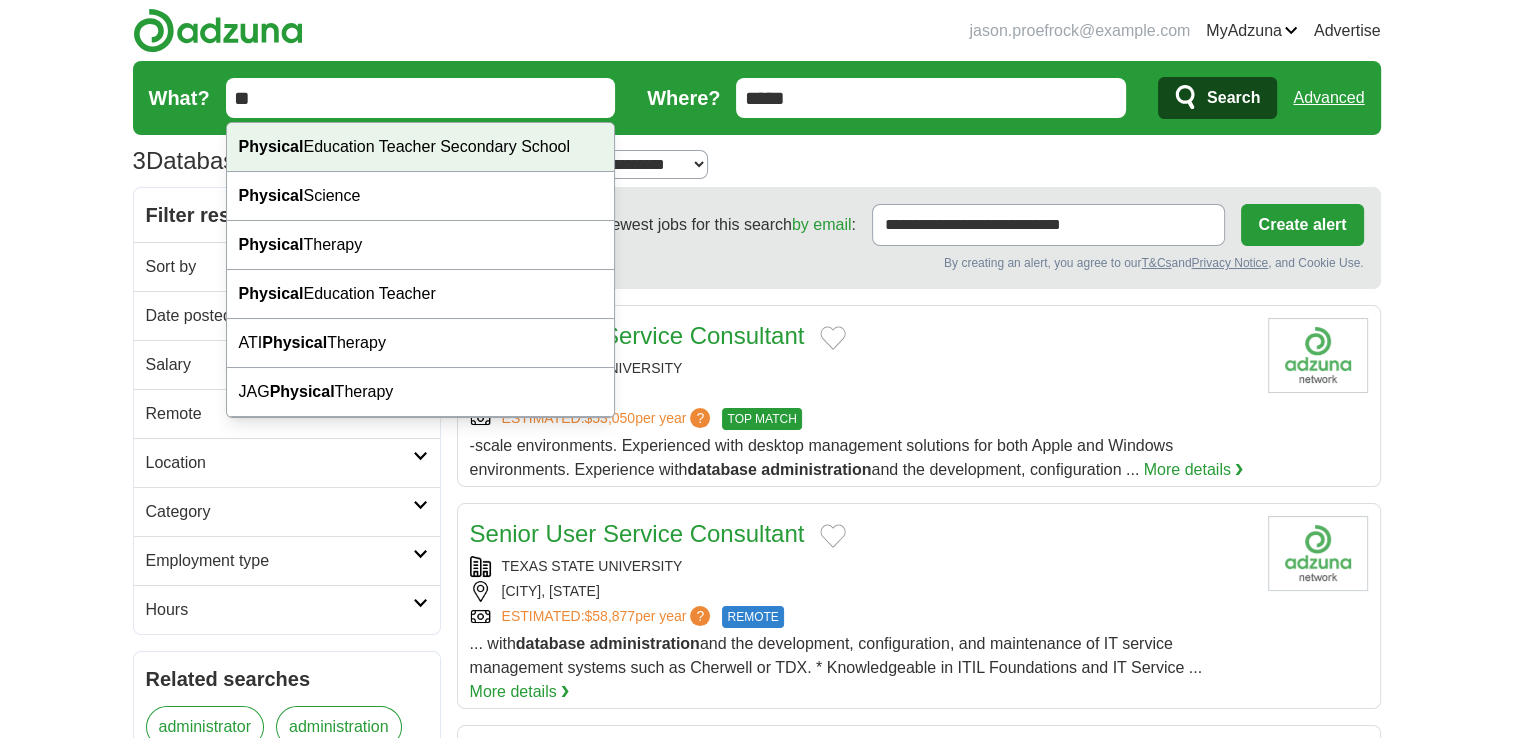 type on "*" 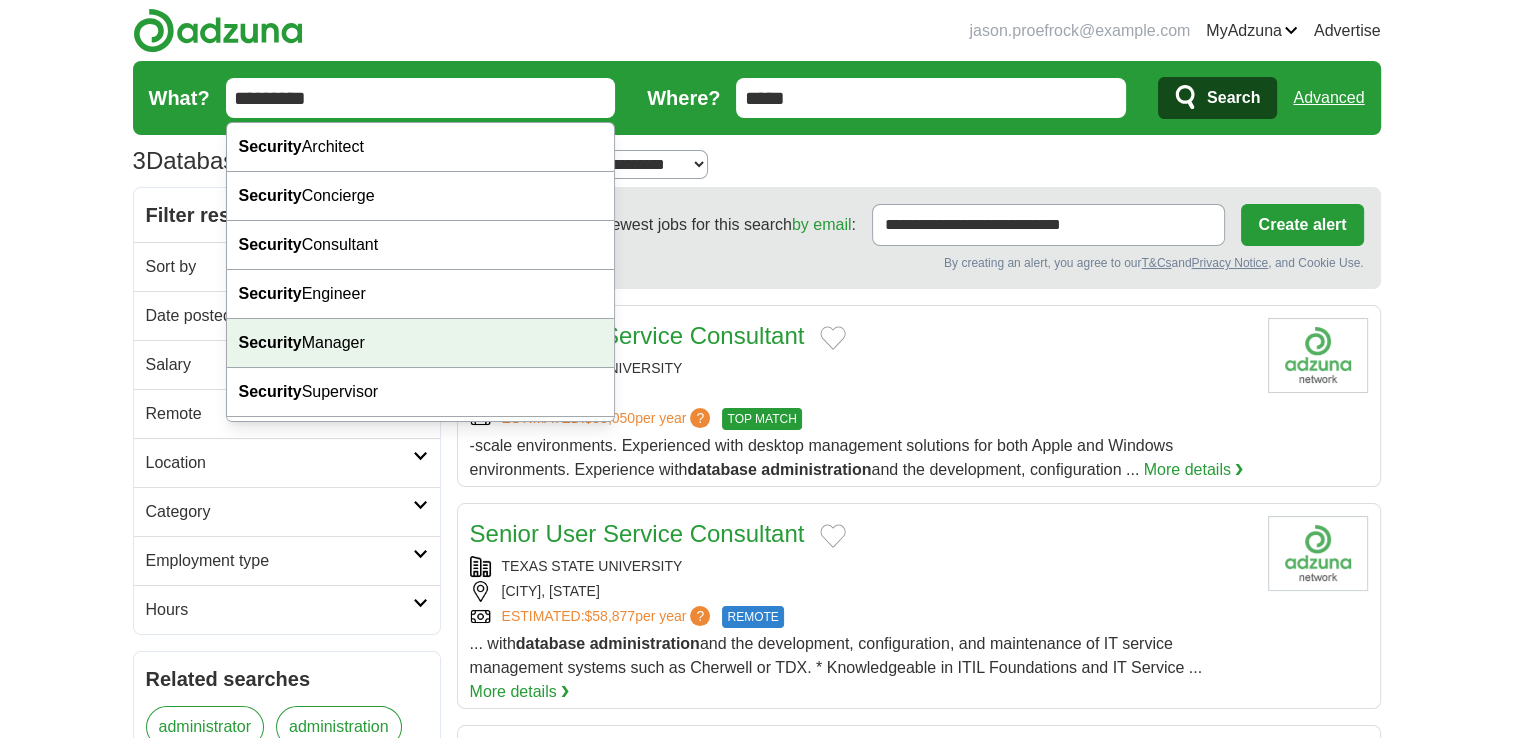 click on "Security  Manager" at bounding box center (421, 343) 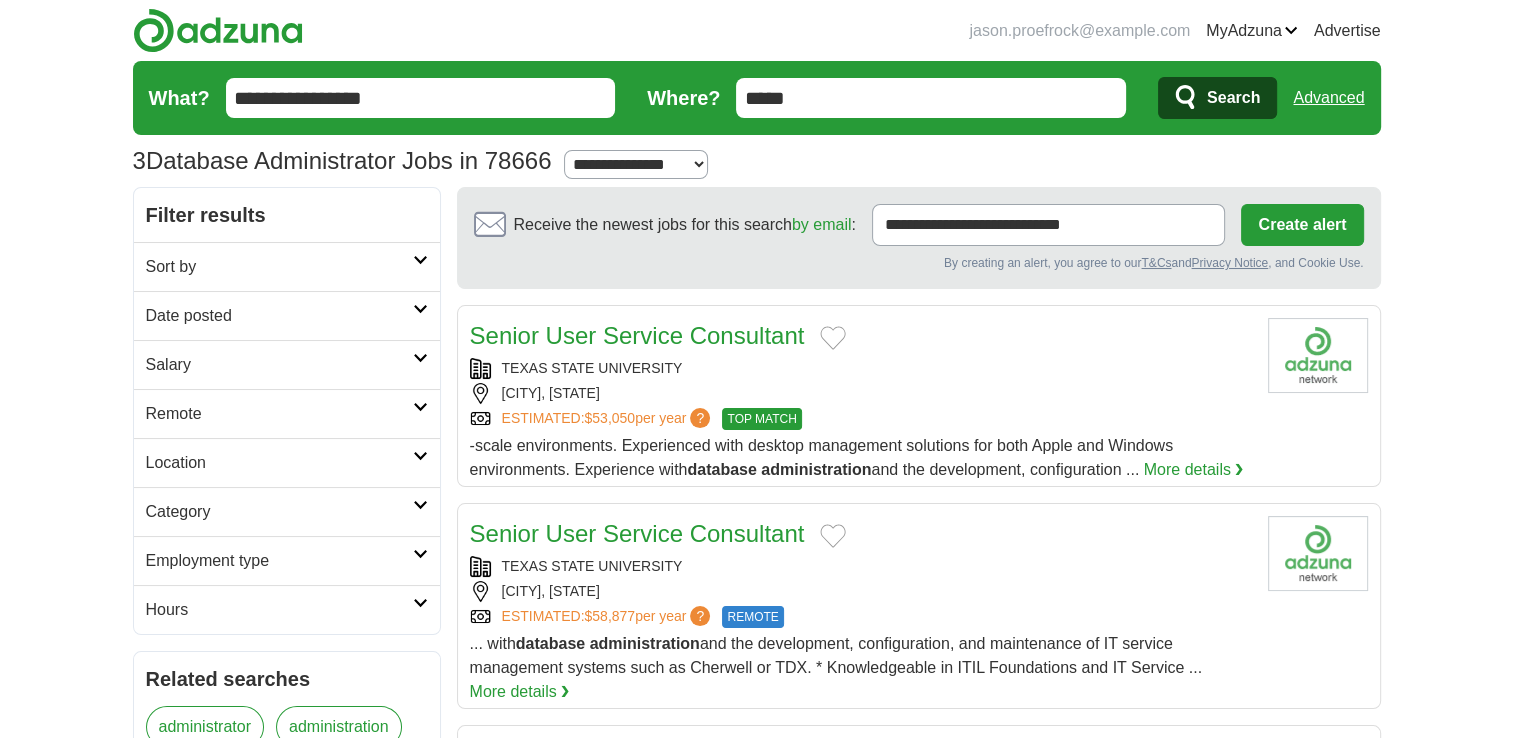 click on "Search" at bounding box center (1233, 98) 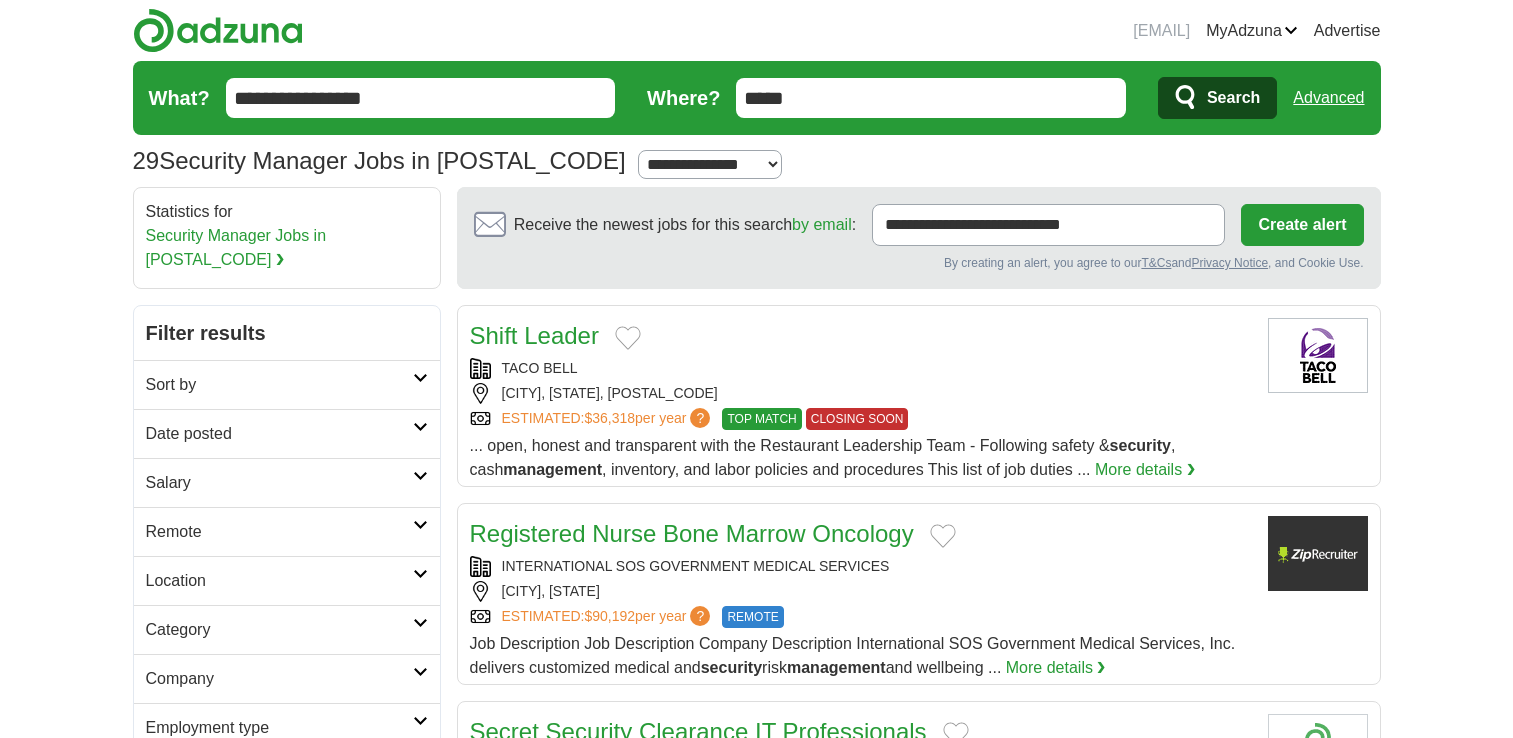 scroll, scrollTop: 0, scrollLeft: 0, axis: both 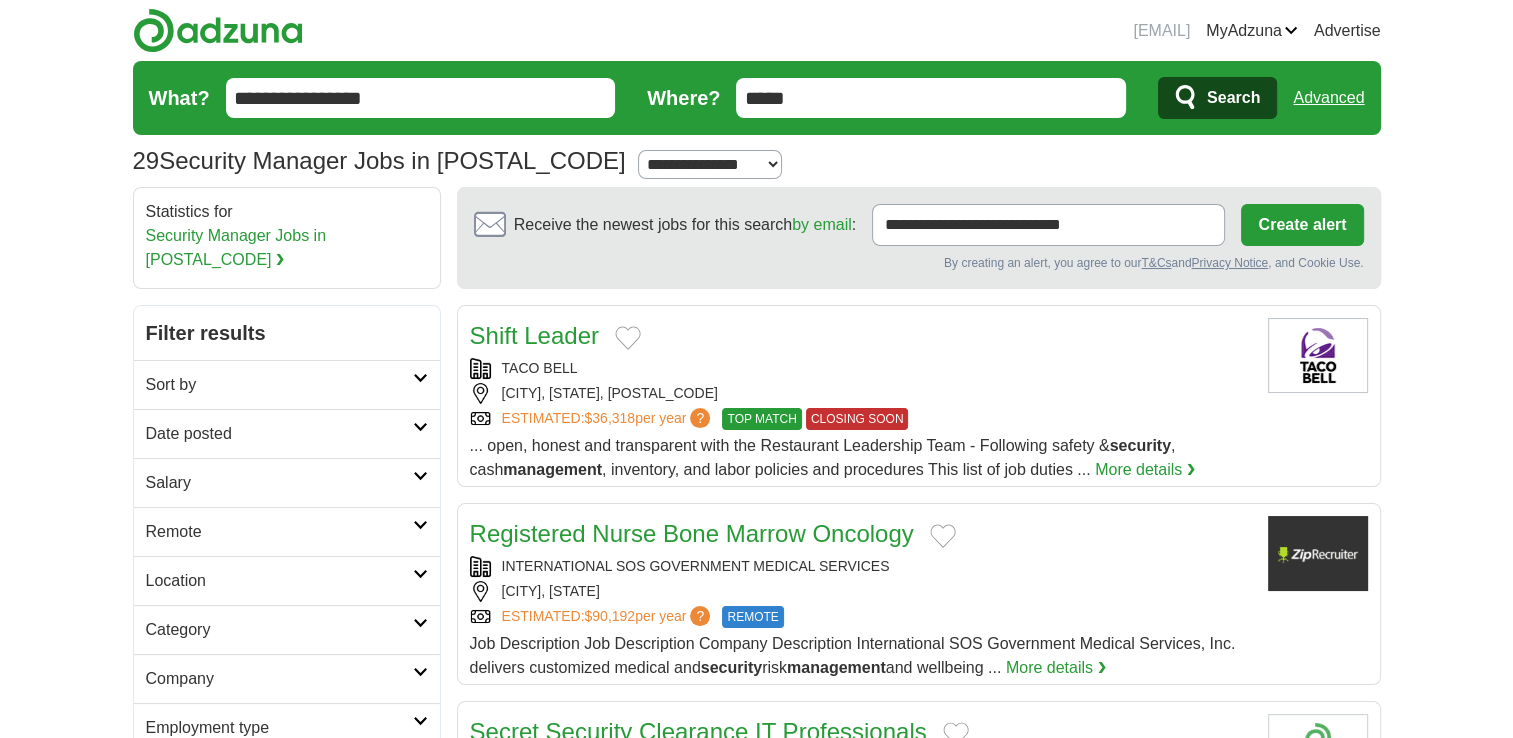 click on "Salary" at bounding box center [279, 483] 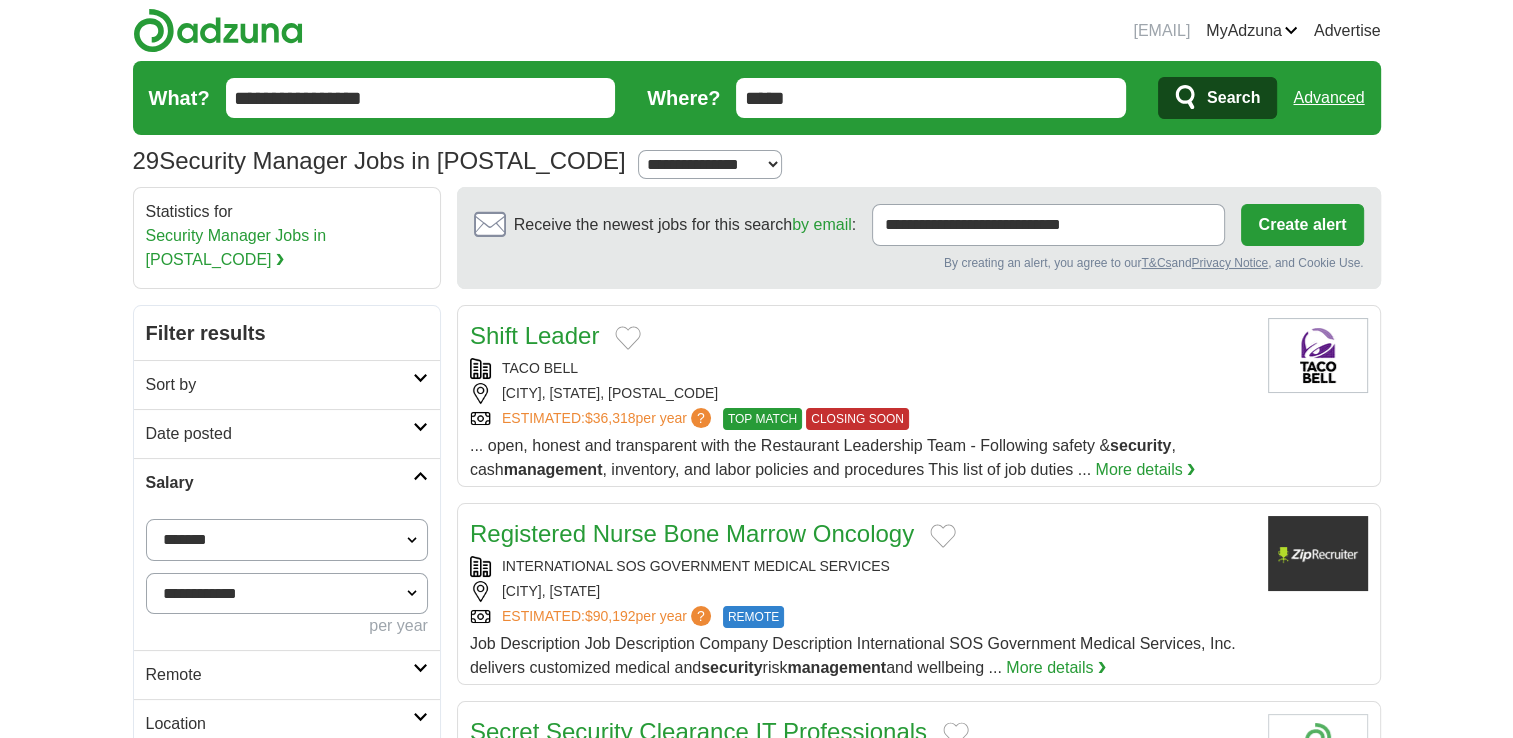 click on "**********" at bounding box center [287, 540] 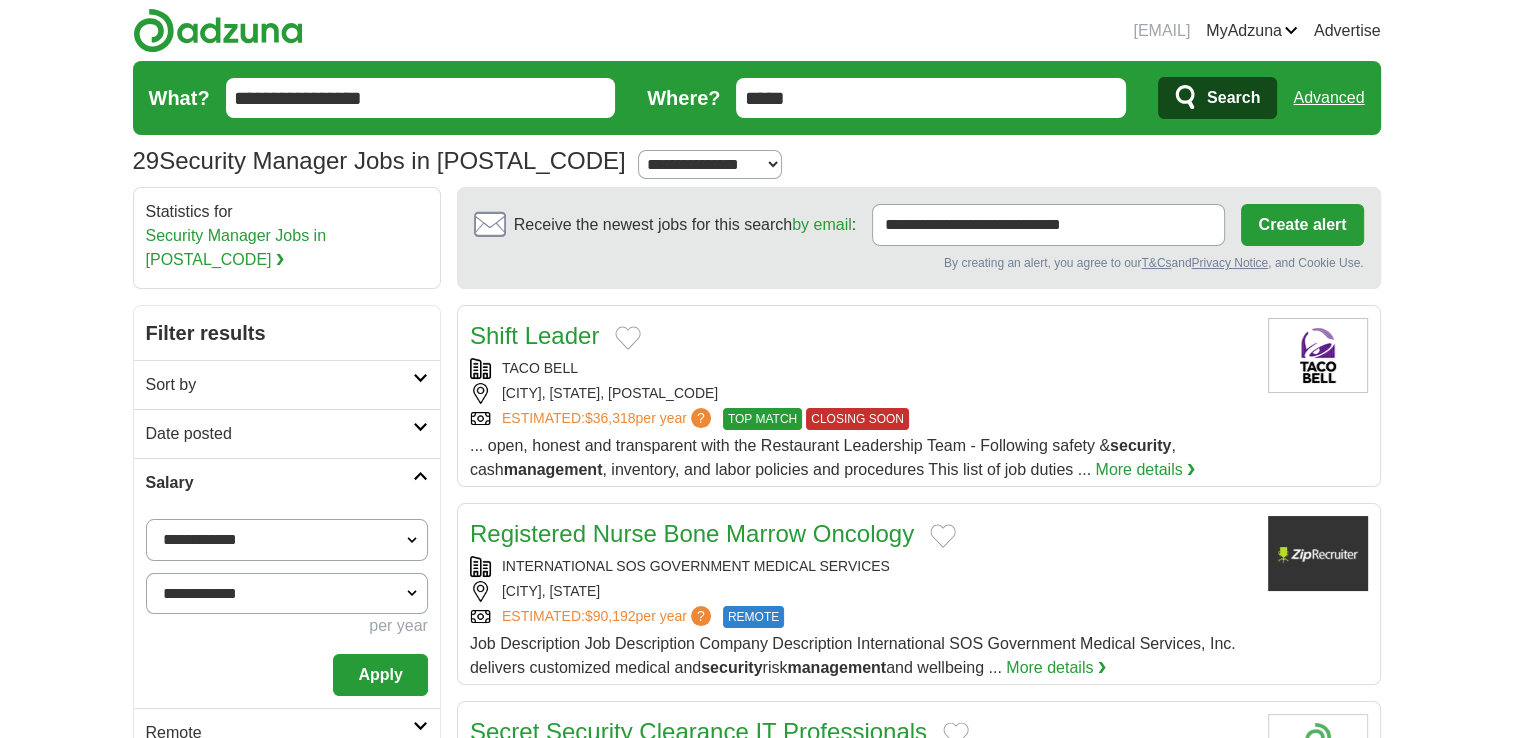 click on "Apply" at bounding box center (380, 675) 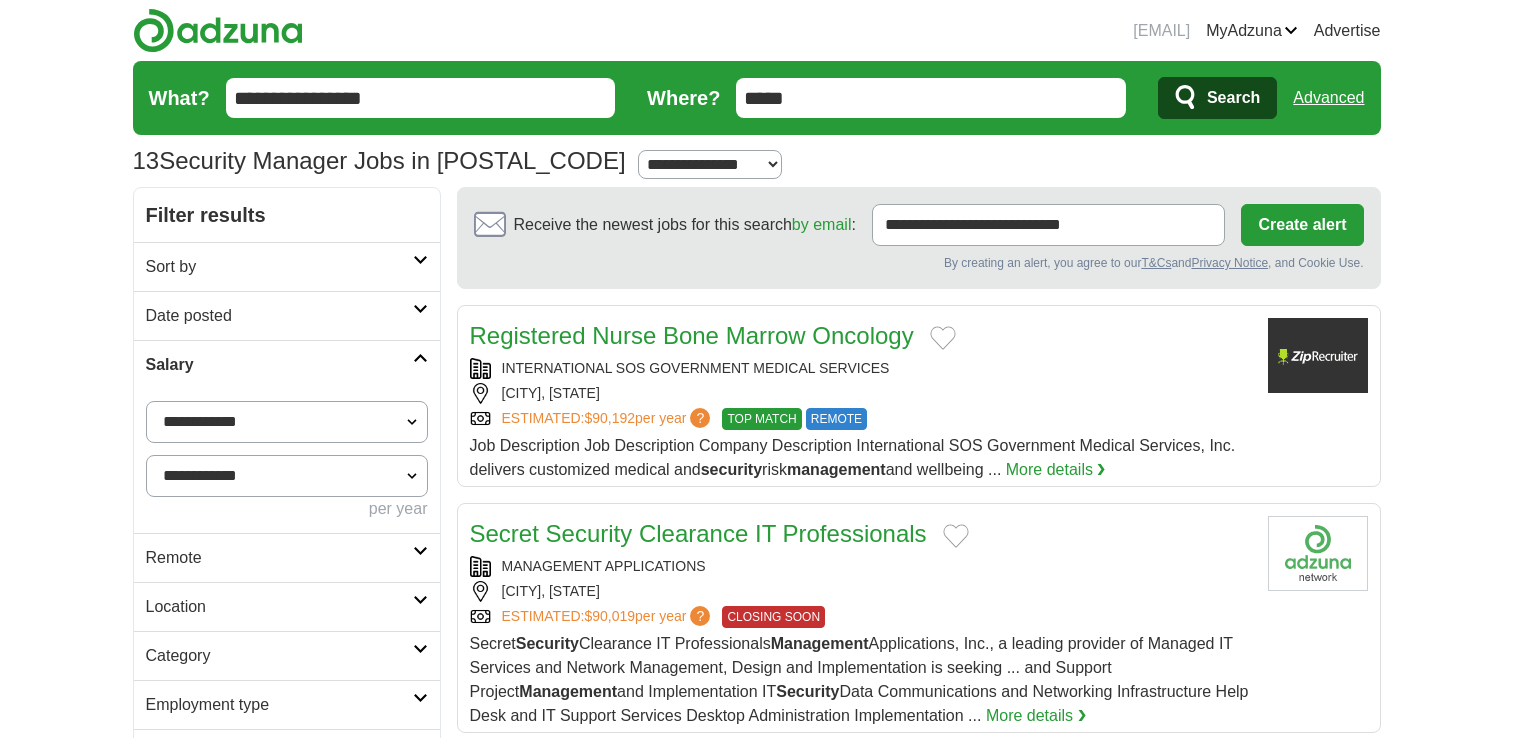 scroll, scrollTop: 0, scrollLeft: 0, axis: both 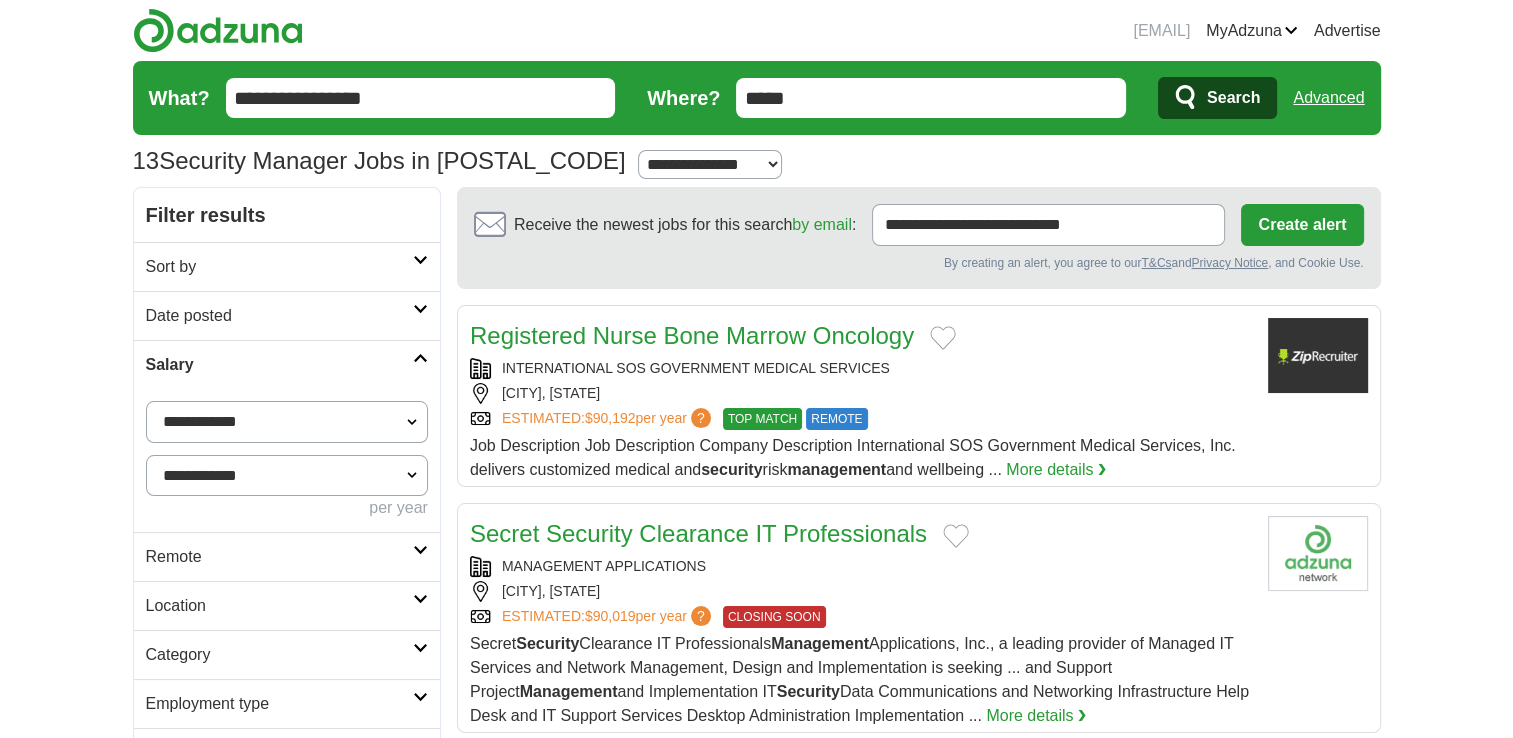click on "**********" at bounding box center [710, 164] 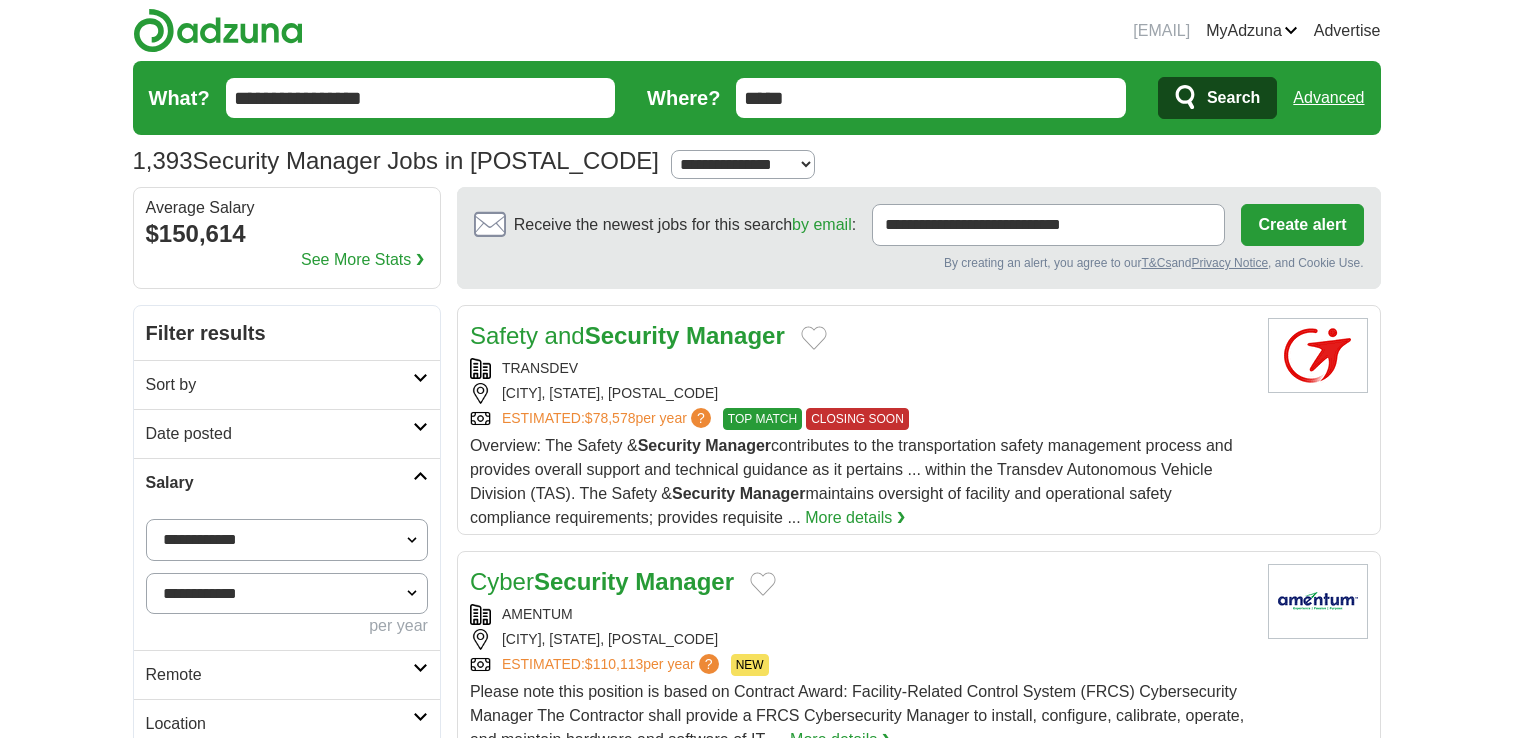 scroll, scrollTop: 0, scrollLeft: 0, axis: both 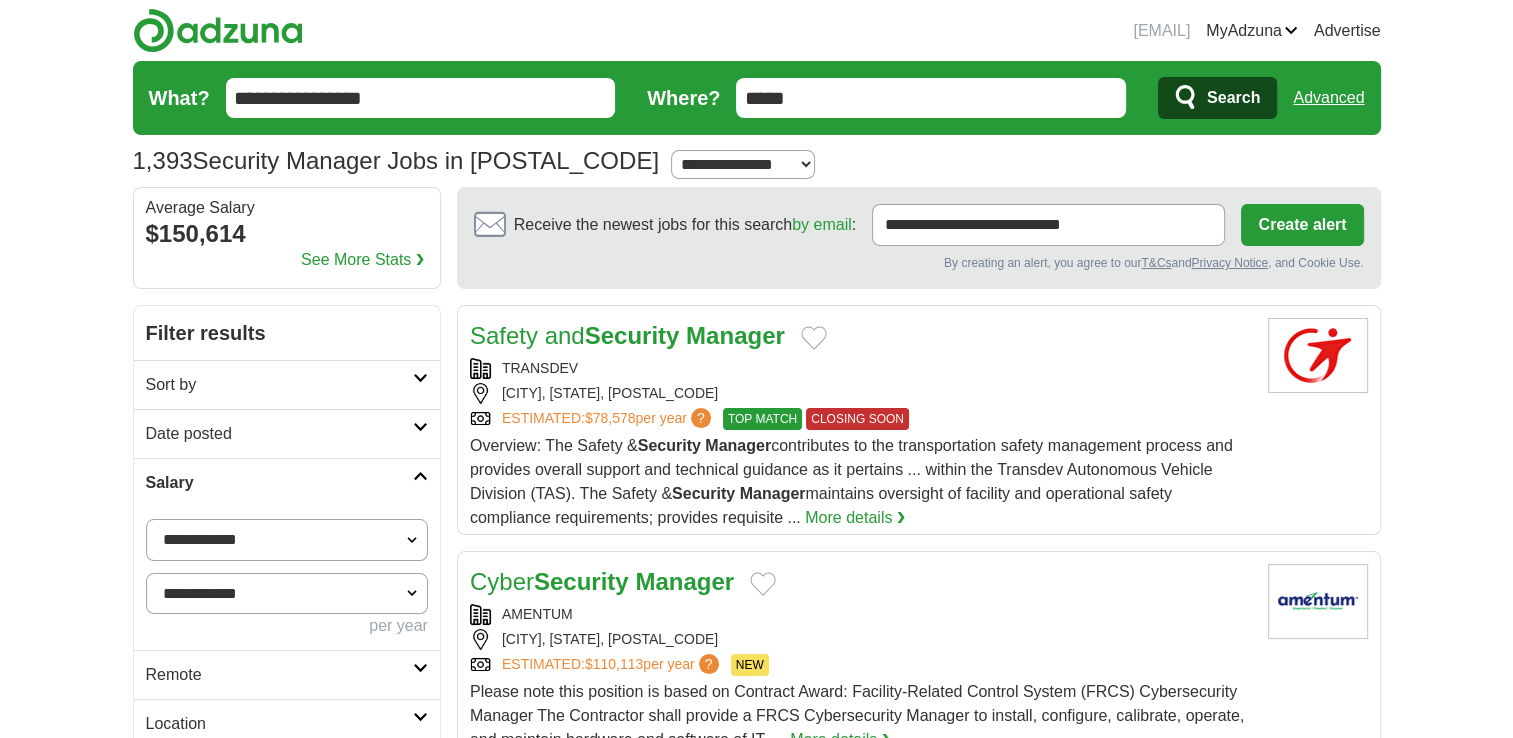 click on "[EMAIL]
MyAdzuna
Alerts
Favorites
Resumes
ApplyIQ
Preferences
Posted jobs
Logout
Advertise
1,393
Security Manager Jobs in [POSTAL_CODE]
from $75,000
Salary
Select a salary range
Salary from
from $10,000" at bounding box center [756, 1753] 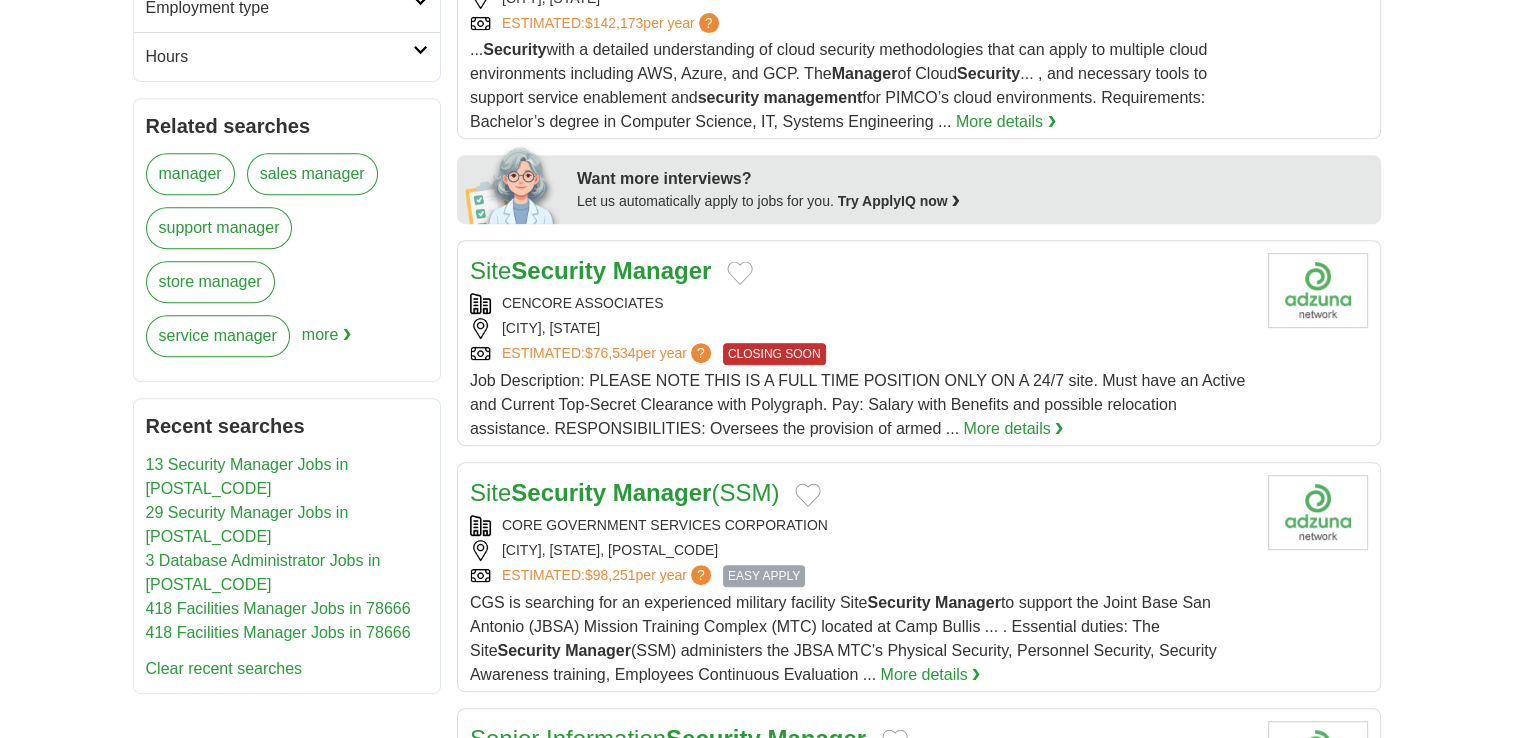 scroll, scrollTop: 891, scrollLeft: 0, axis: vertical 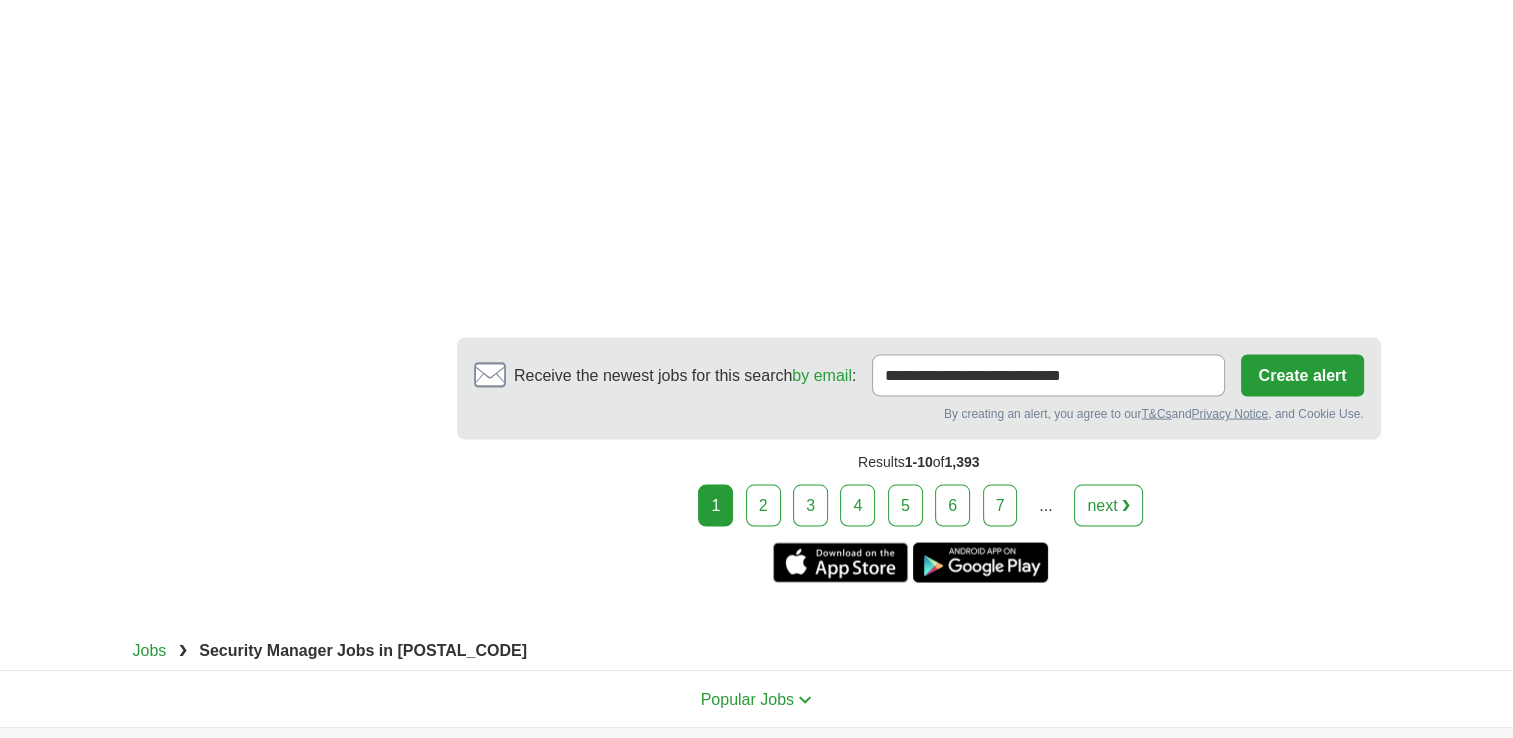 click on "2" at bounding box center (763, 505) 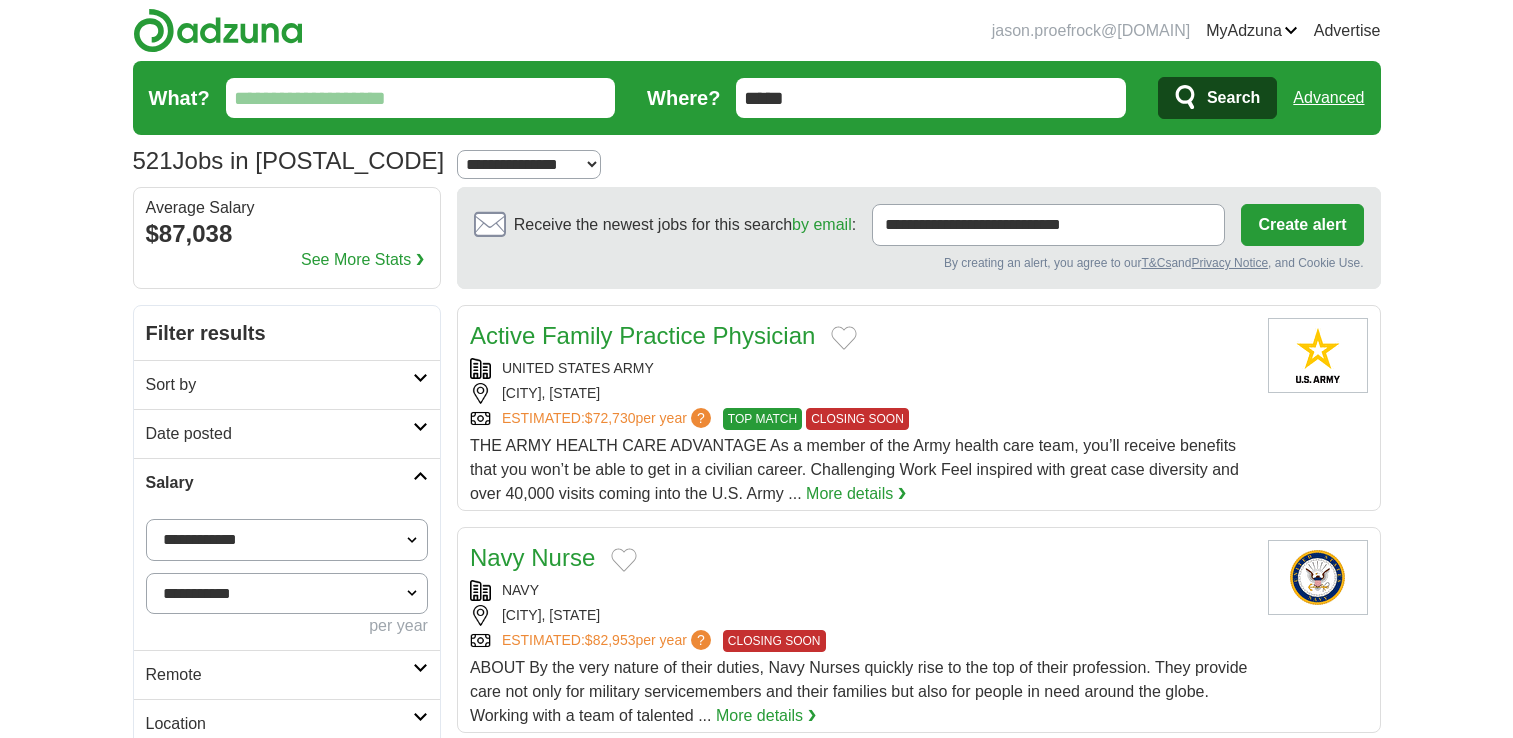 scroll, scrollTop: 0, scrollLeft: 0, axis: both 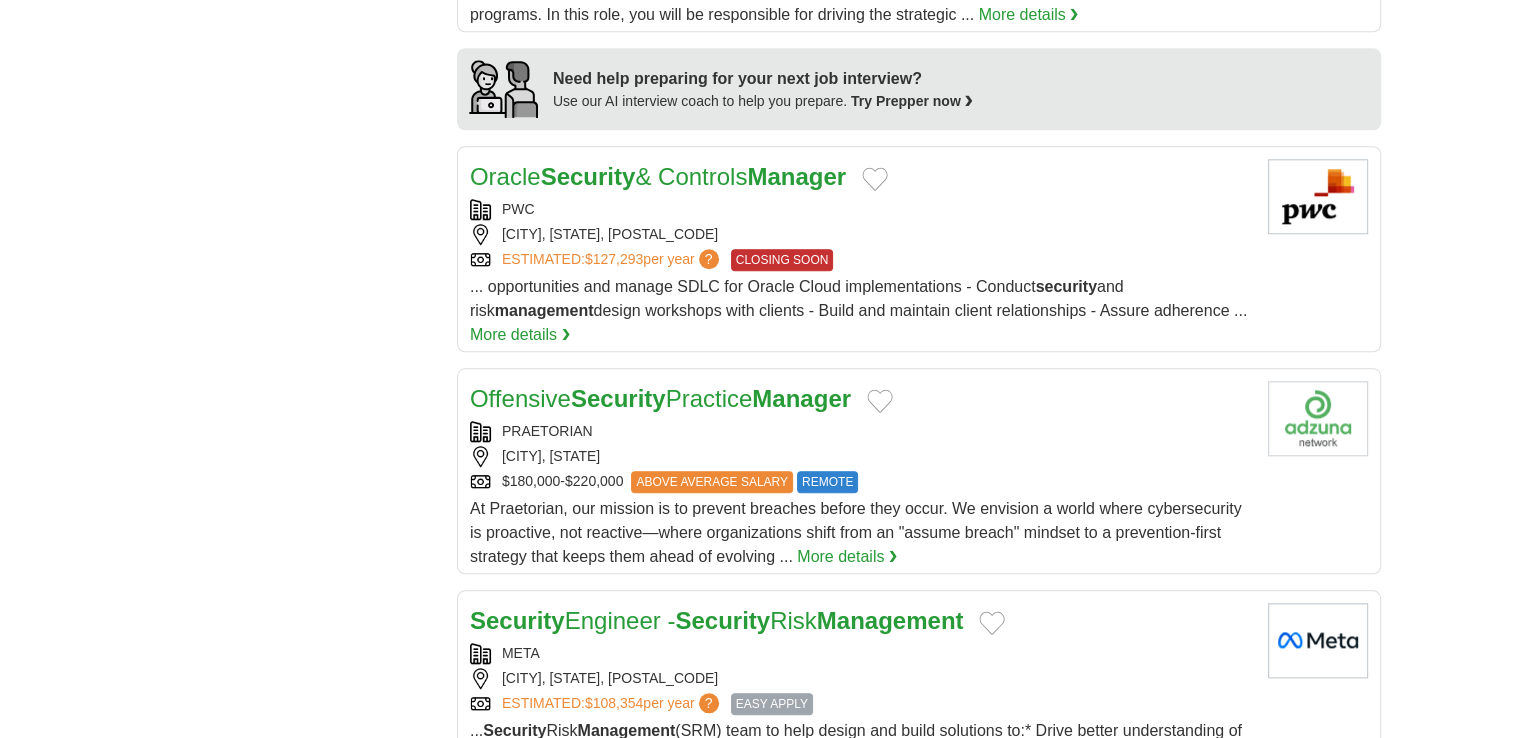 click on "More details ❯" at bounding box center (520, 335) 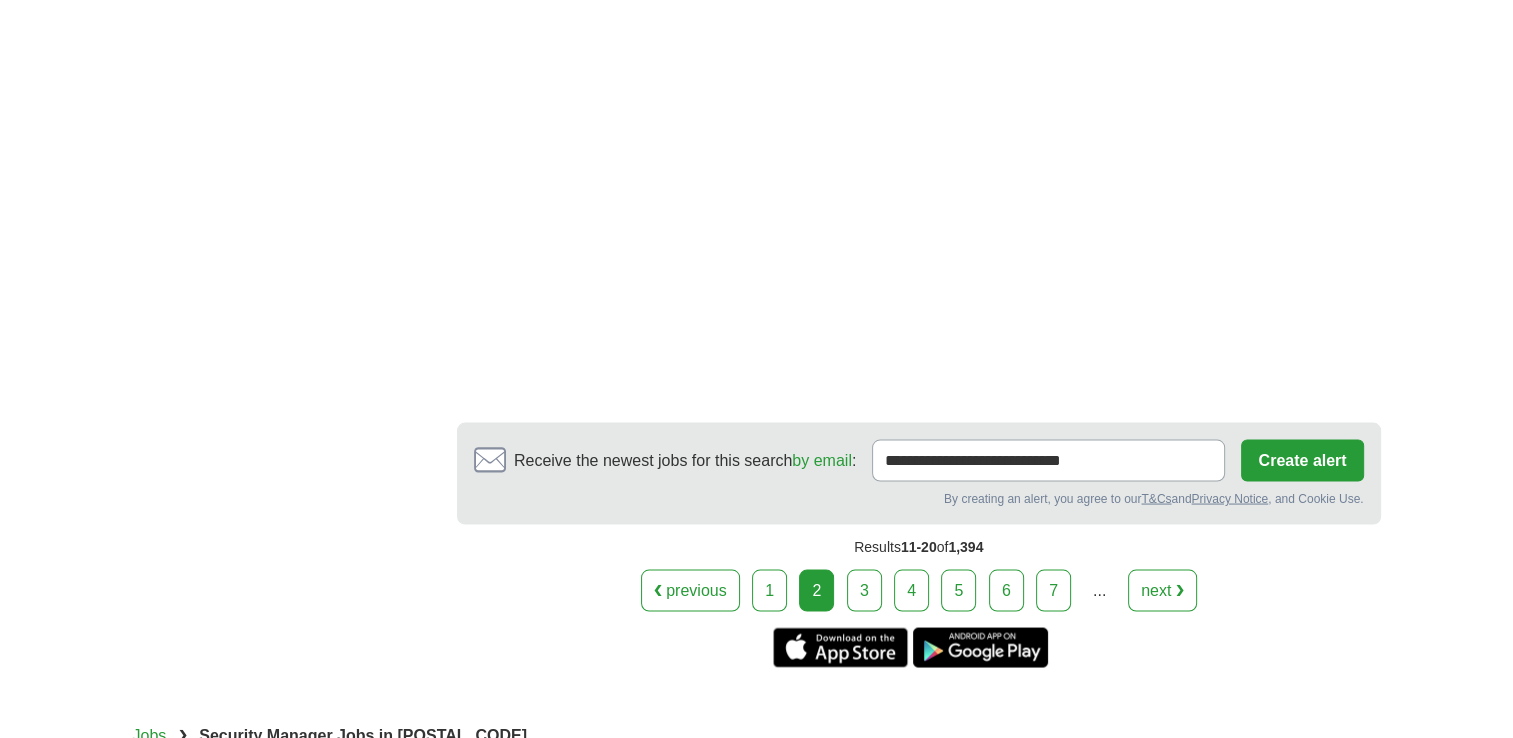 scroll, scrollTop: 3689, scrollLeft: 0, axis: vertical 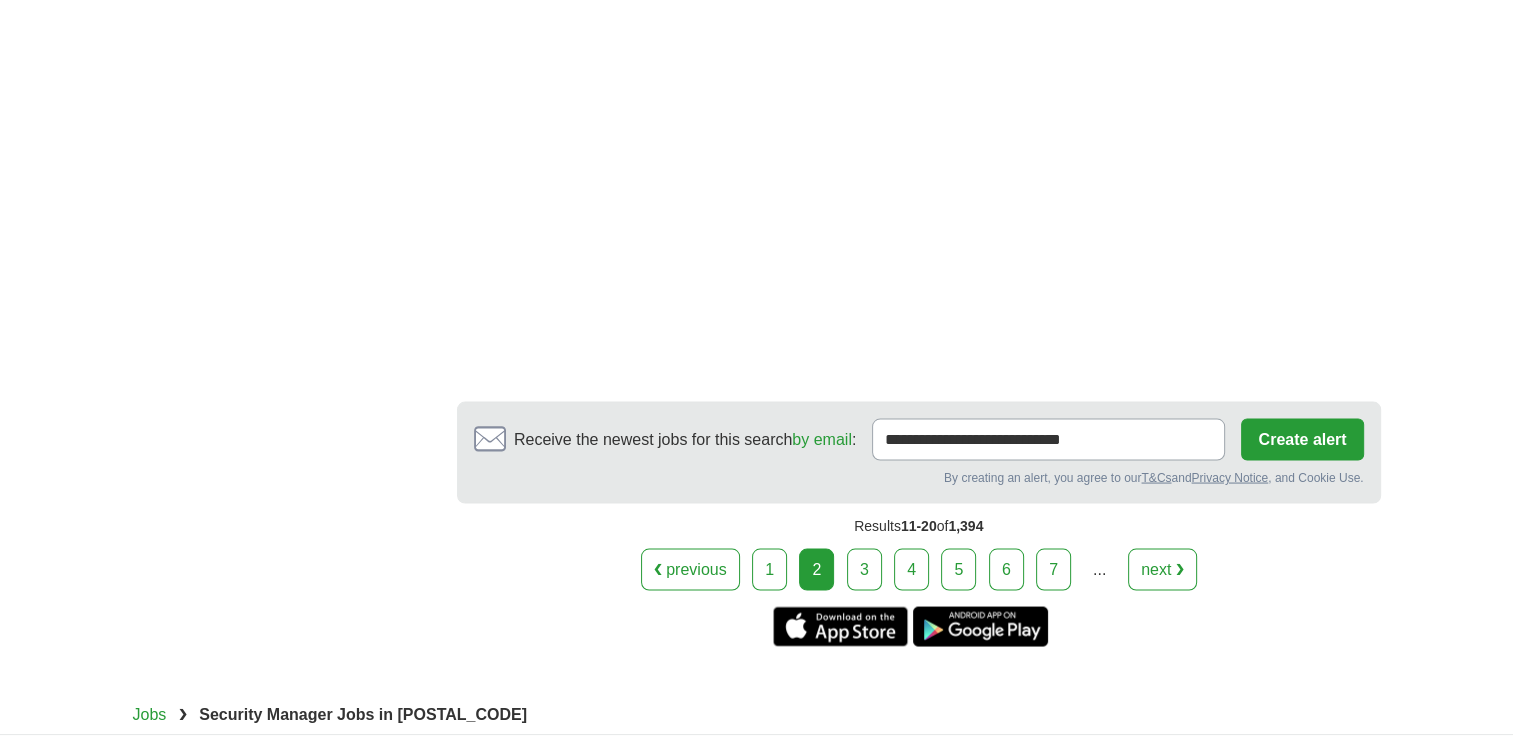 click on "3" at bounding box center (864, 569) 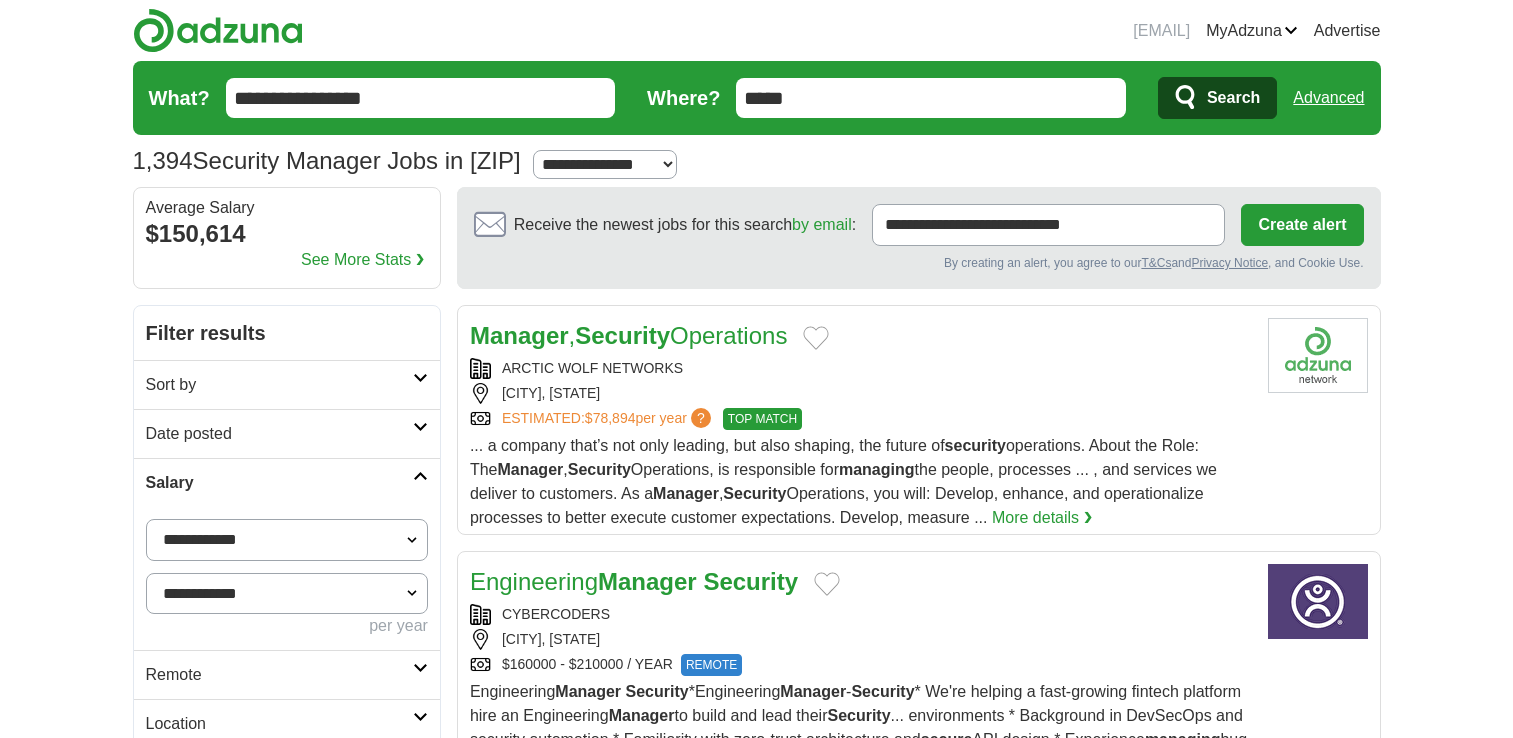 scroll, scrollTop: 0, scrollLeft: 0, axis: both 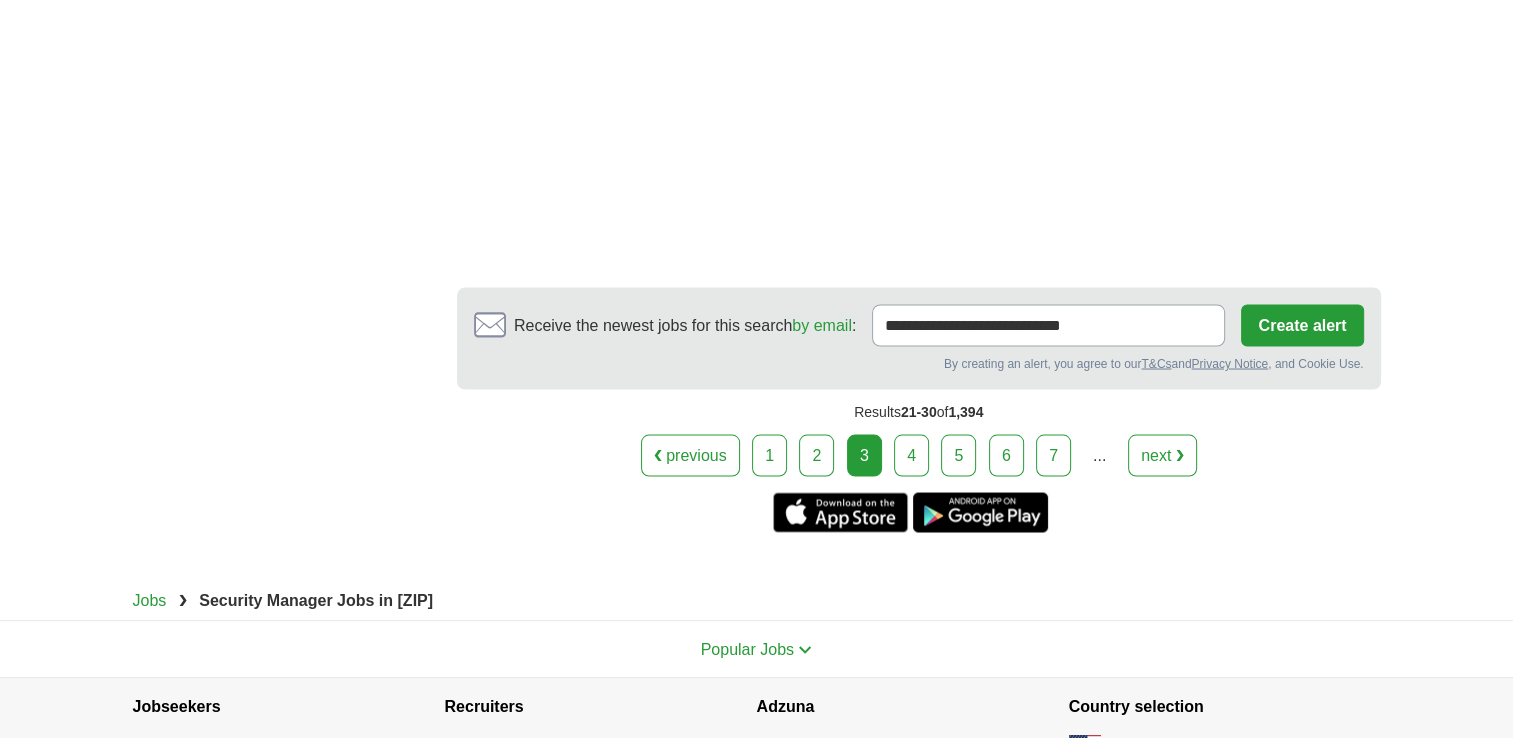 click on "4" at bounding box center (911, 455) 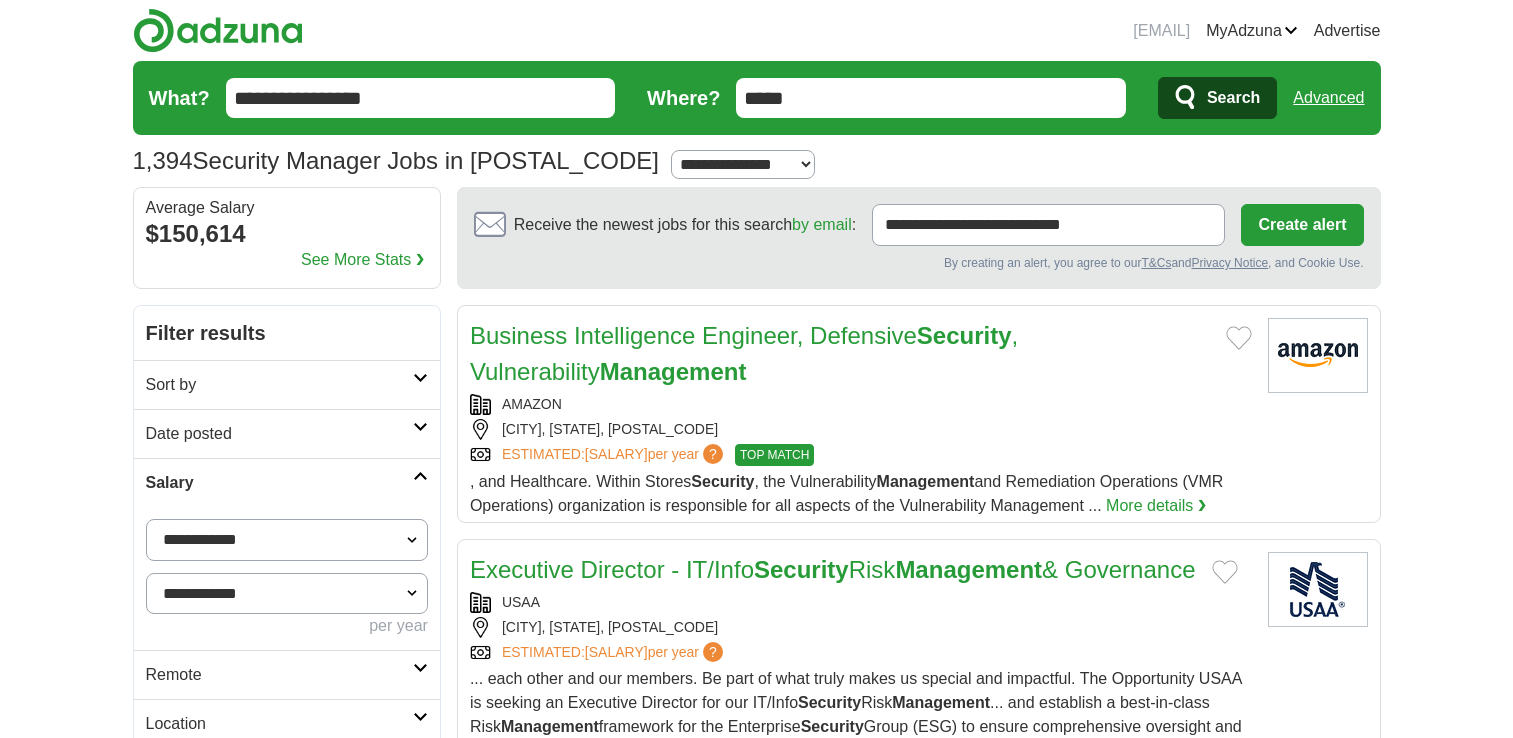 scroll, scrollTop: 0, scrollLeft: 0, axis: both 